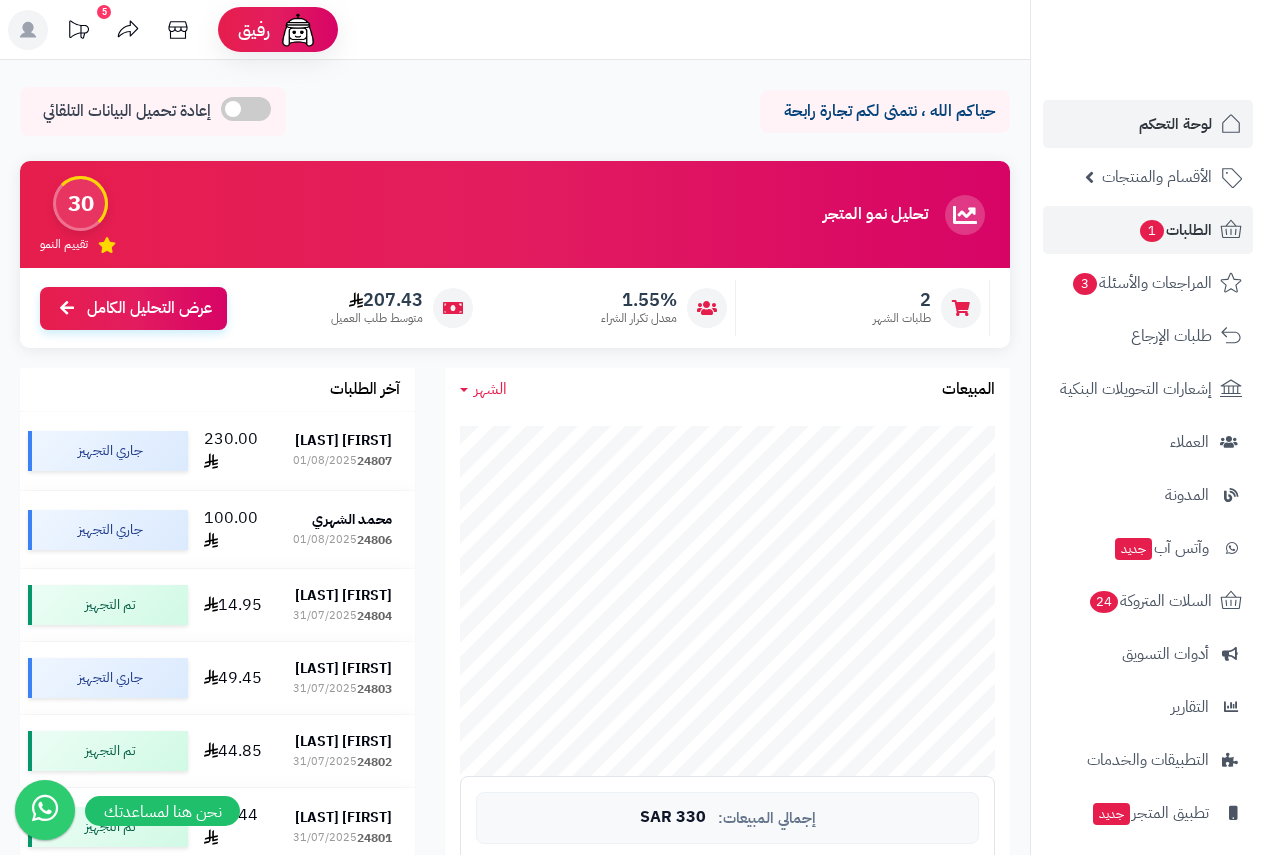 scroll, scrollTop: 0, scrollLeft: 0, axis: both 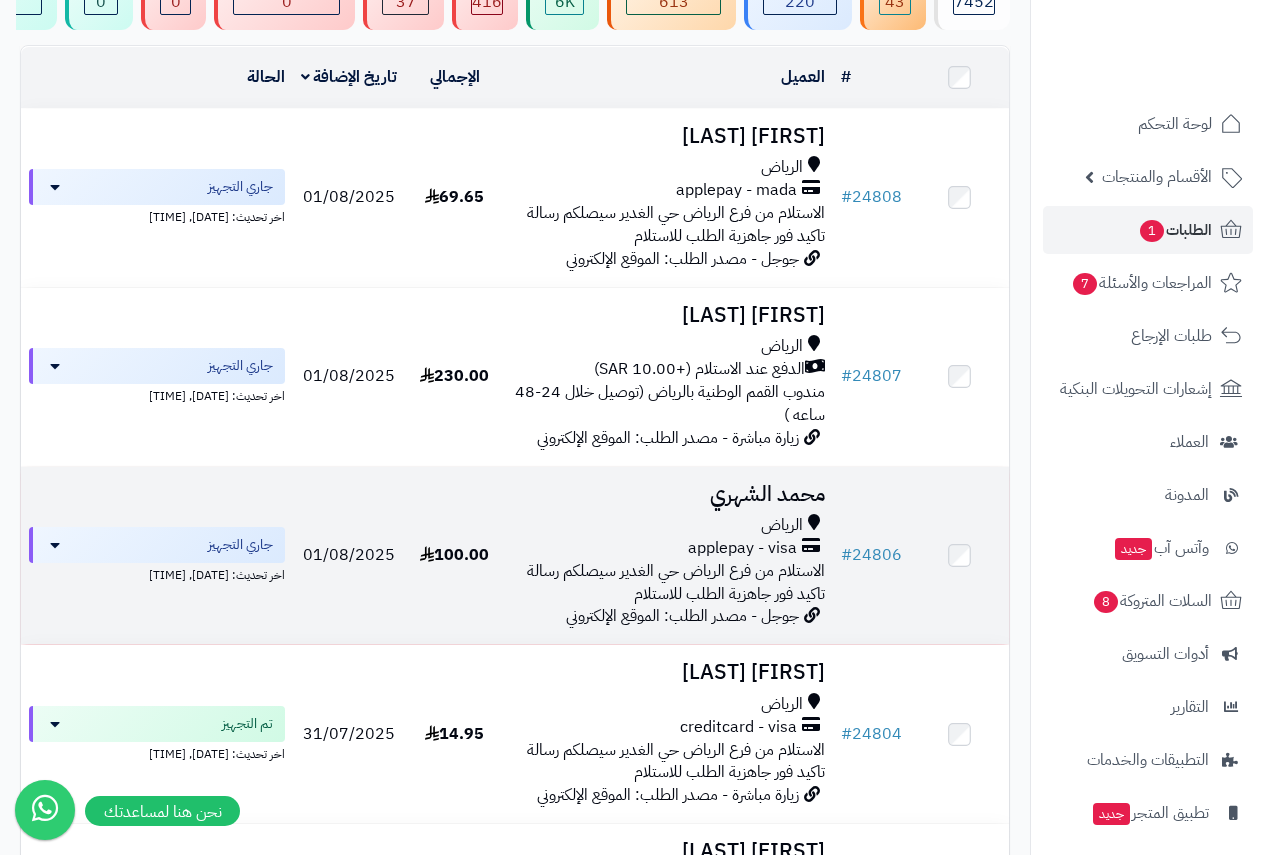 click on "الرياض" at bounding box center (668, 525) 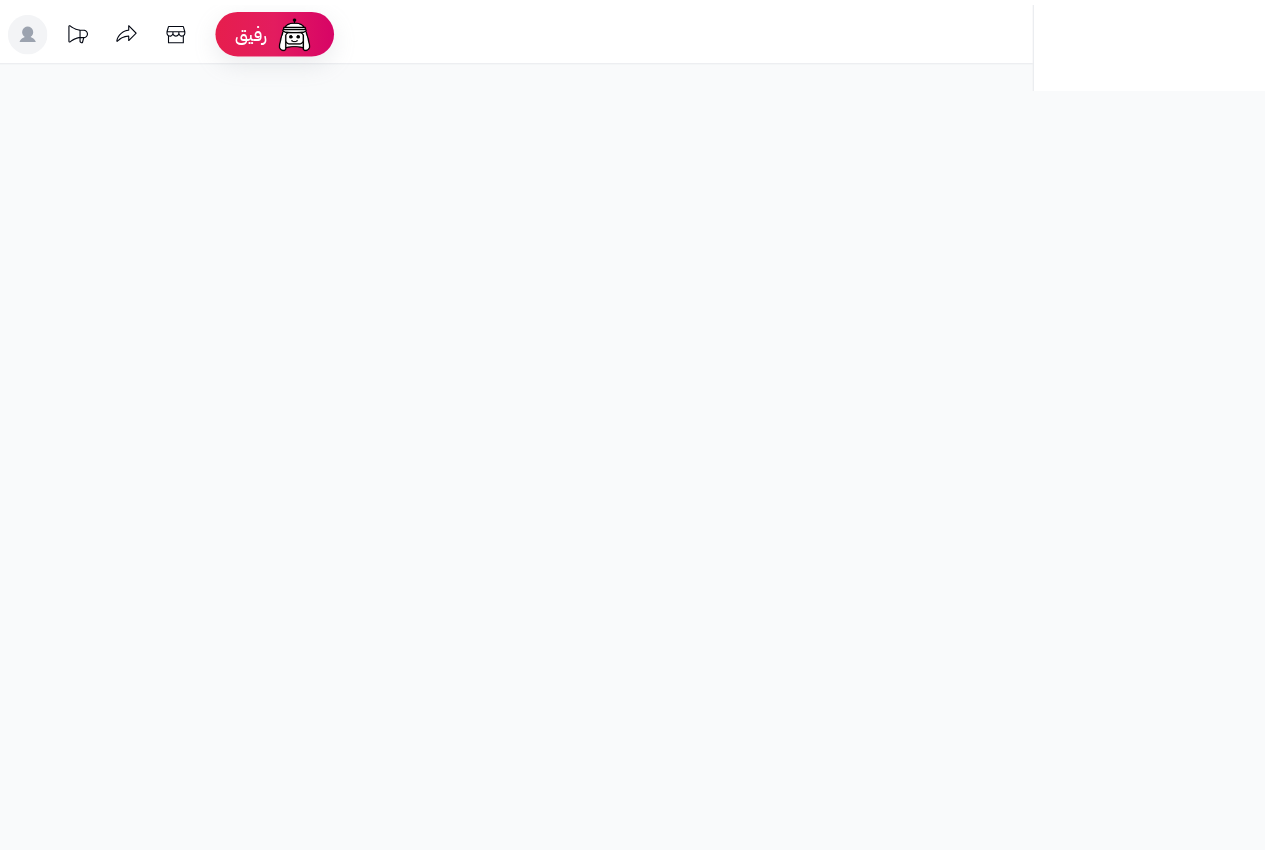 scroll, scrollTop: 0, scrollLeft: 0, axis: both 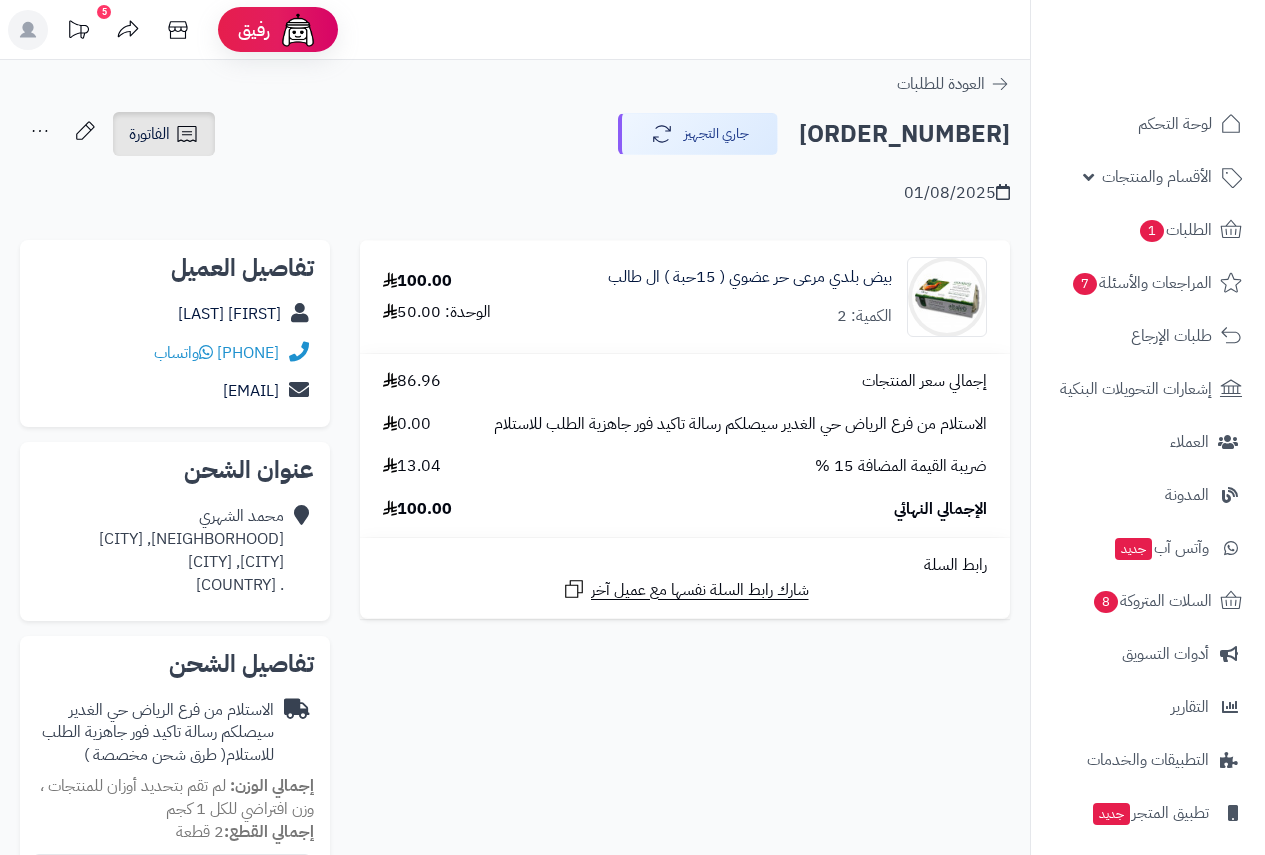 click on "الفاتورة" at bounding box center [149, 134] 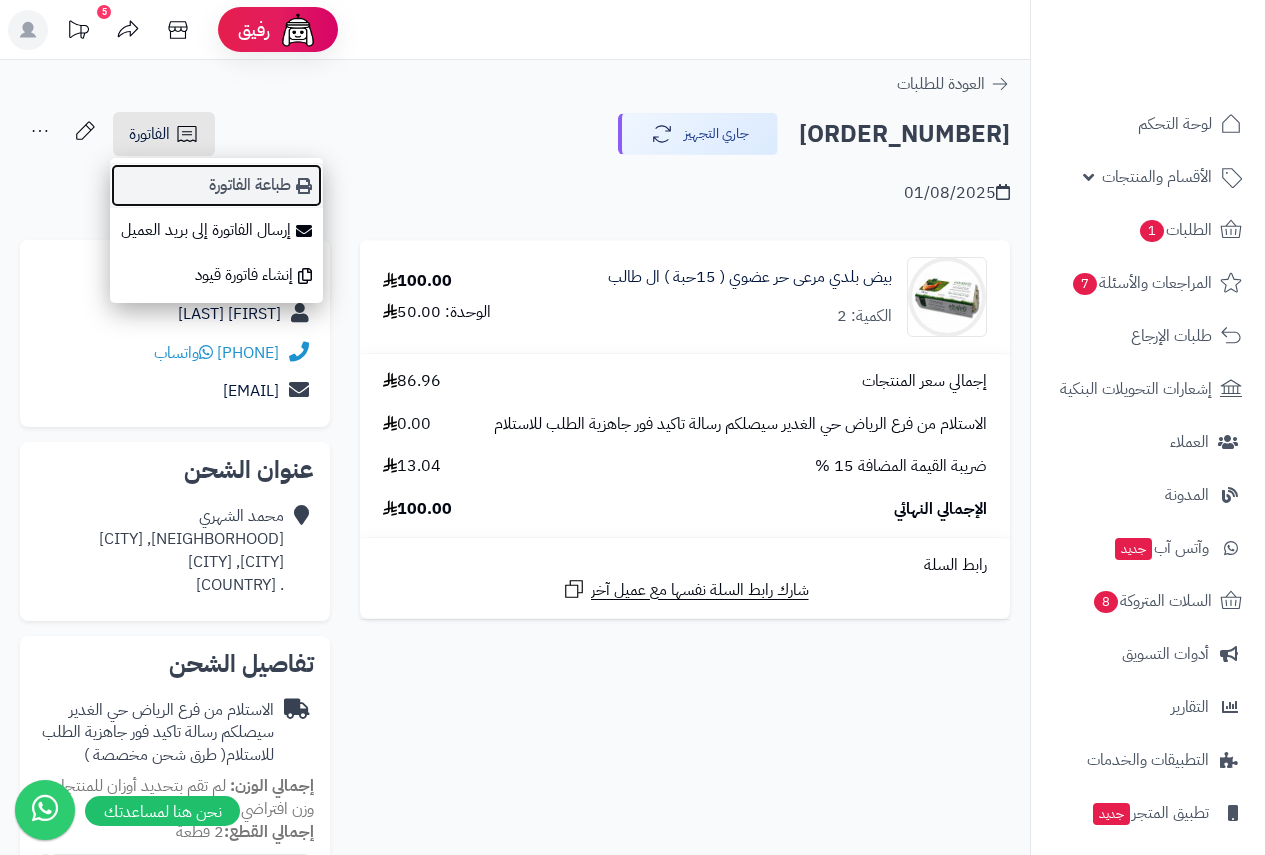 click on "طباعة الفاتورة" at bounding box center [216, 185] 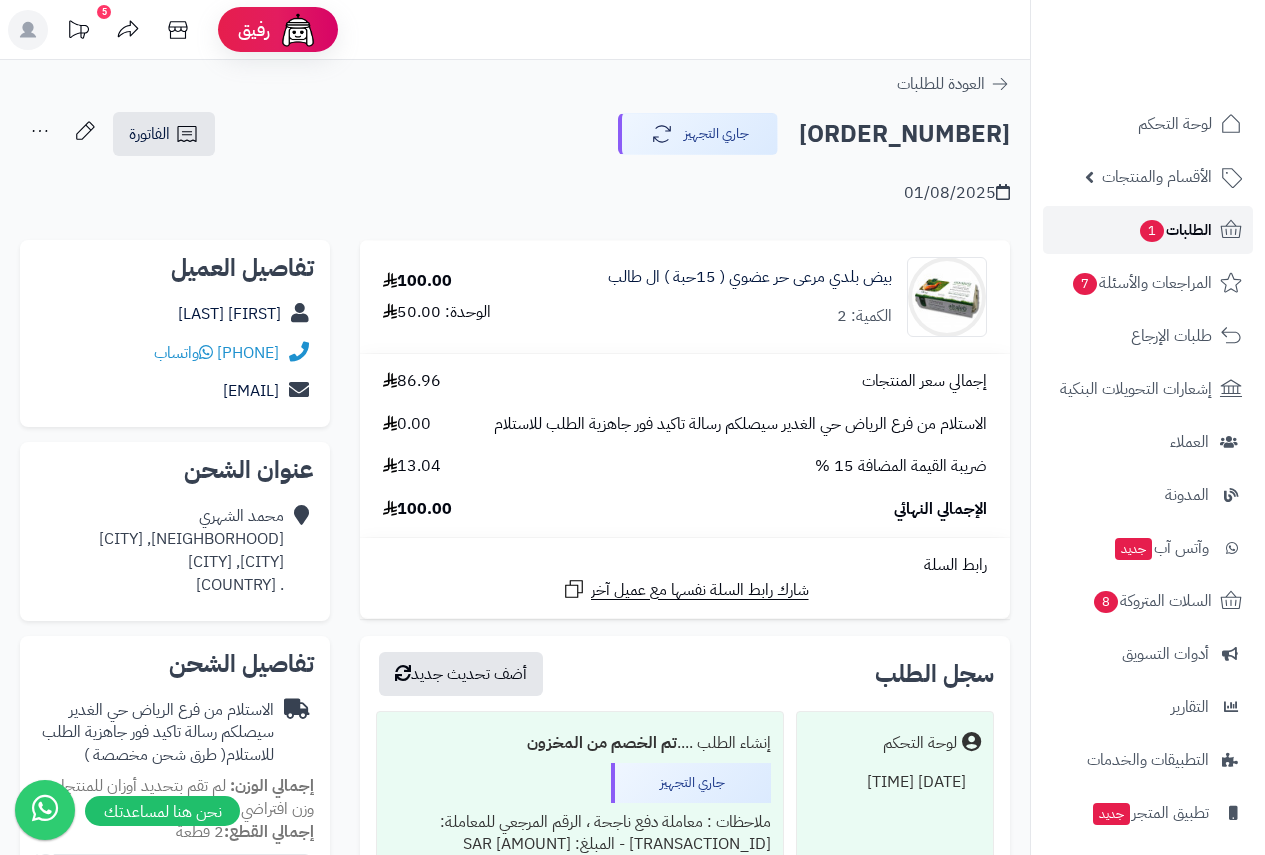 click on "1" at bounding box center (1152, 231) 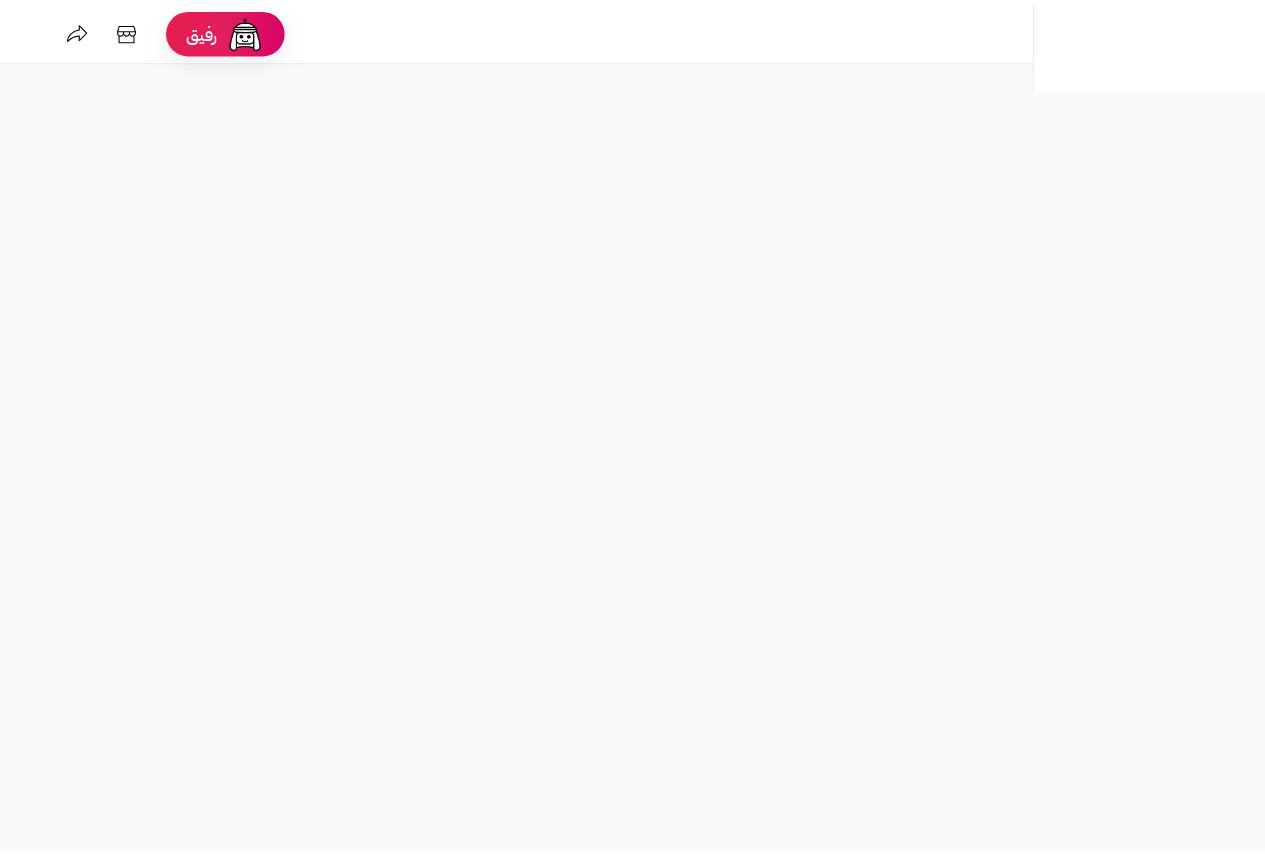 scroll, scrollTop: 0, scrollLeft: 0, axis: both 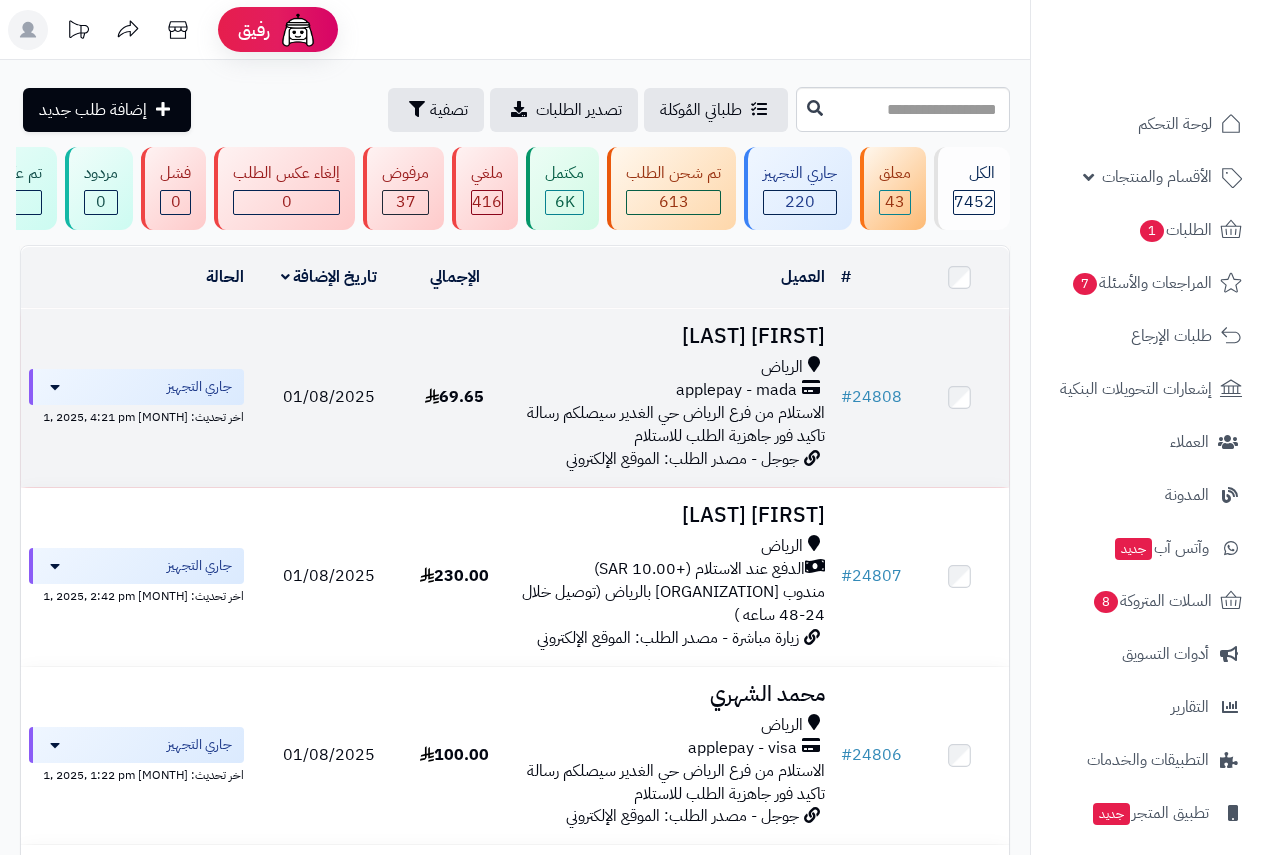 click on "applepay - mada" at bounding box center (736, 390) 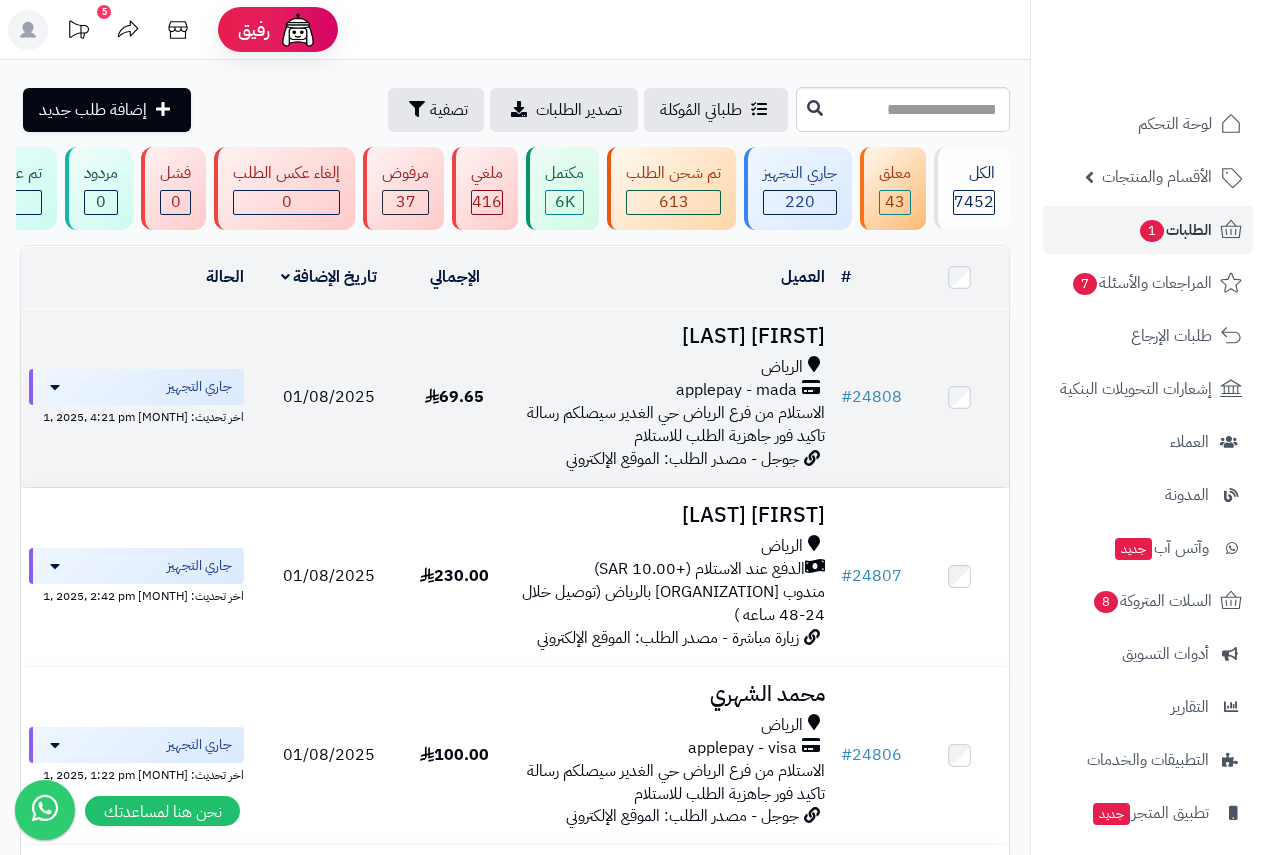 click on "[FIRST] [LAST]" at bounding box center [668, 336] 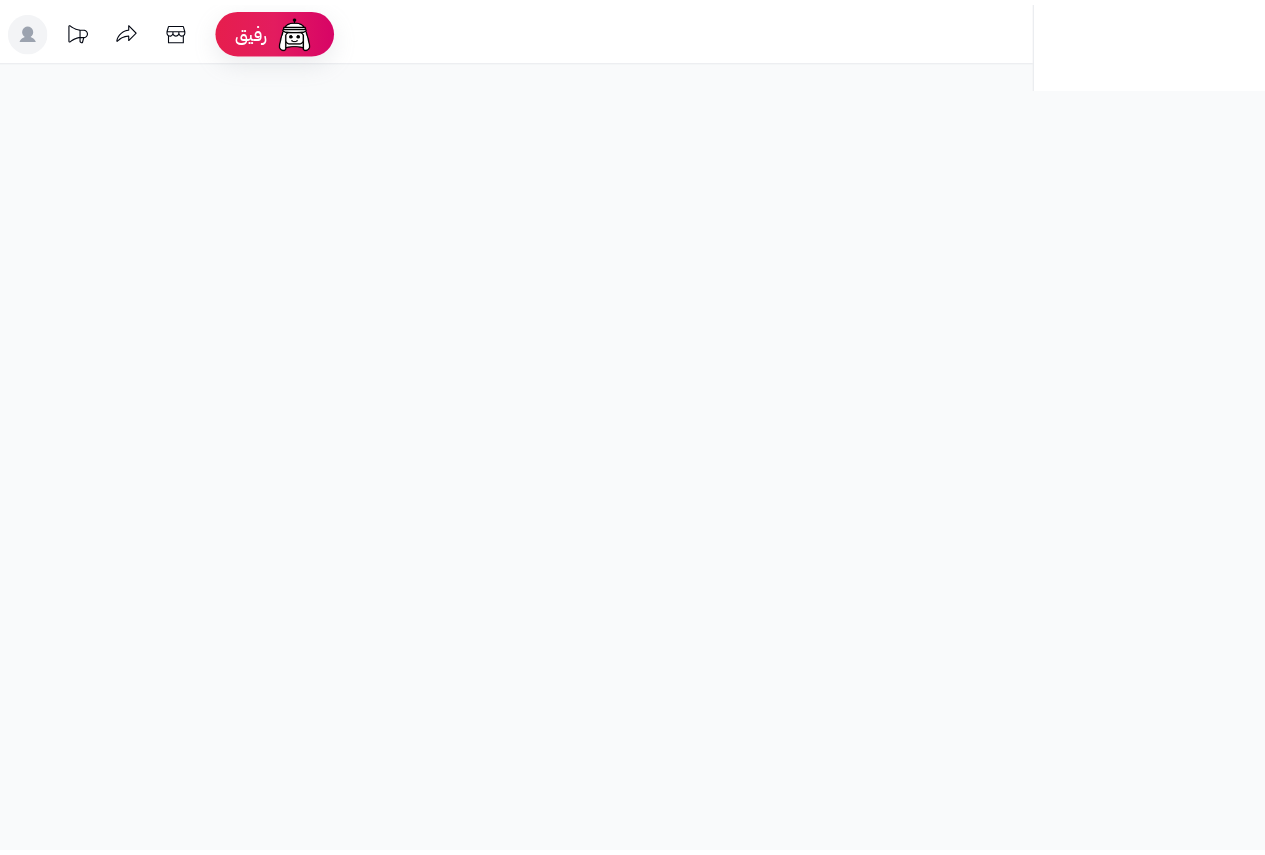 scroll, scrollTop: 0, scrollLeft: 0, axis: both 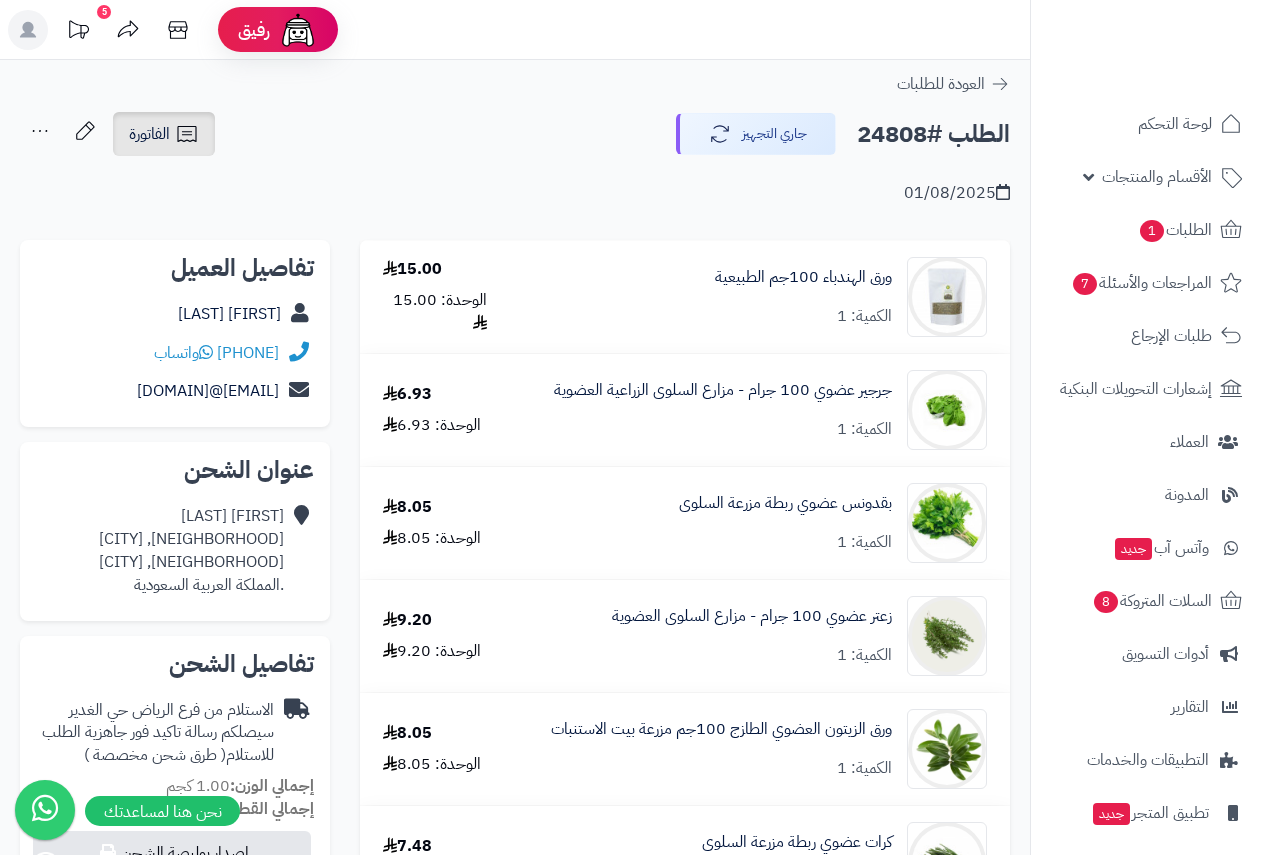 click on "الفاتورة" at bounding box center (149, 134) 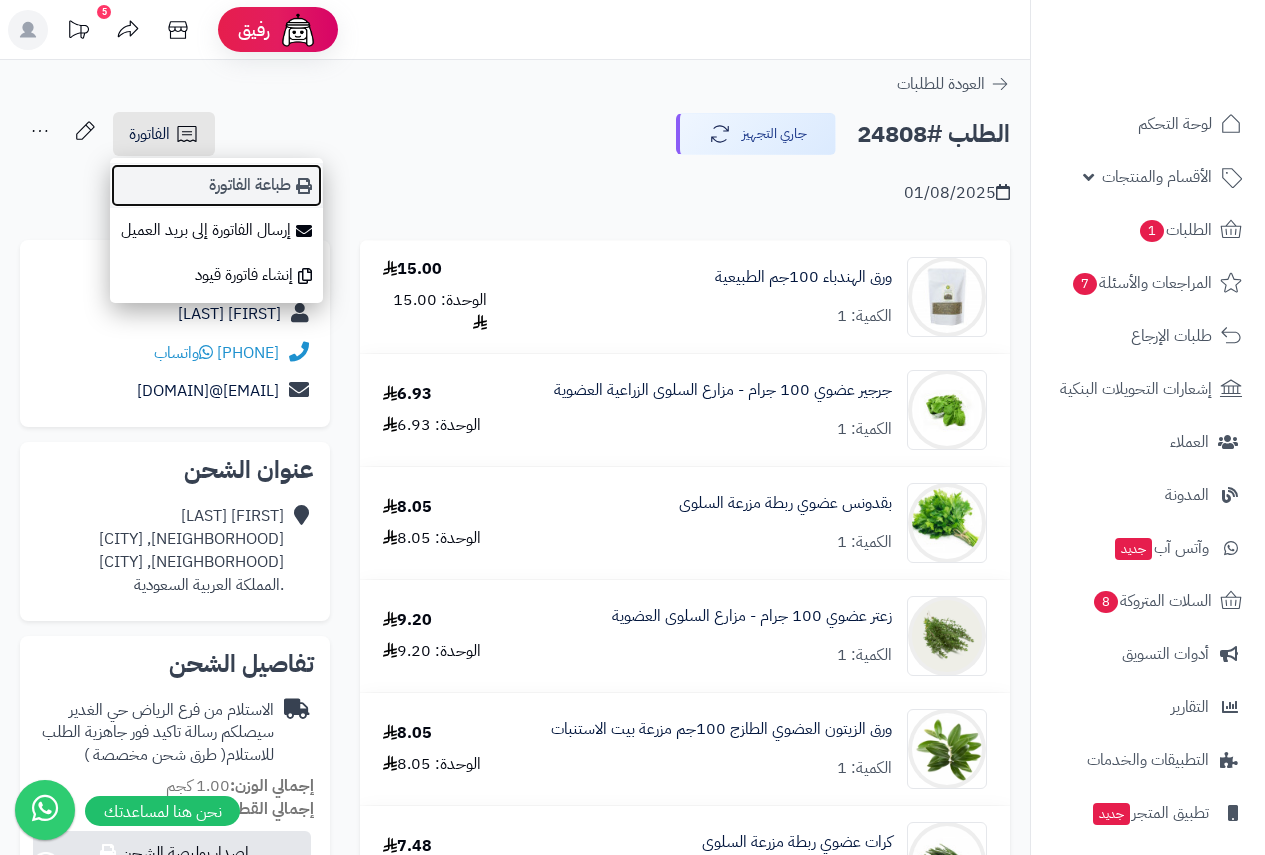 click on "طباعة الفاتورة" at bounding box center (216, 185) 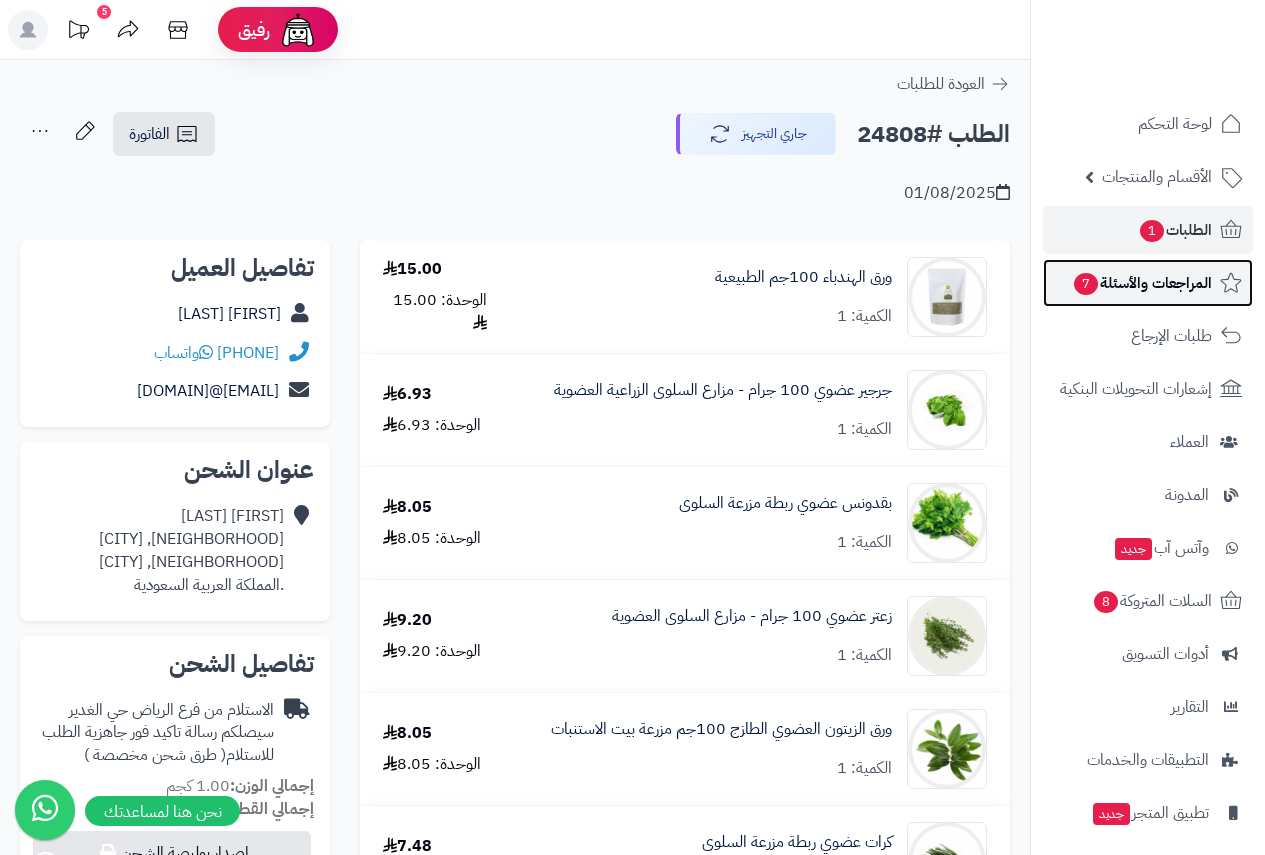 click on "المراجعات والأسئلة  7" at bounding box center [1142, 283] 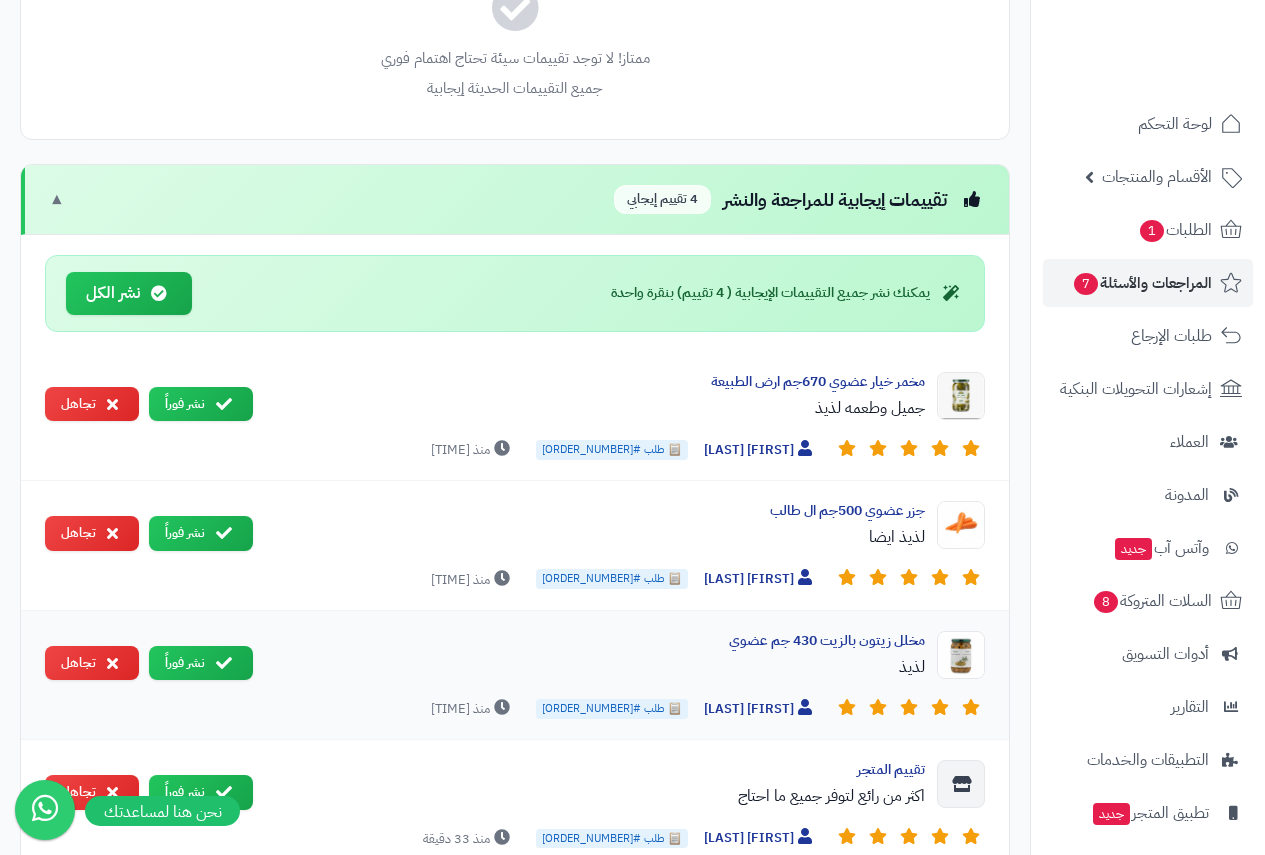 scroll, scrollTop: 905, scrollLeft: 0, axis: vertical 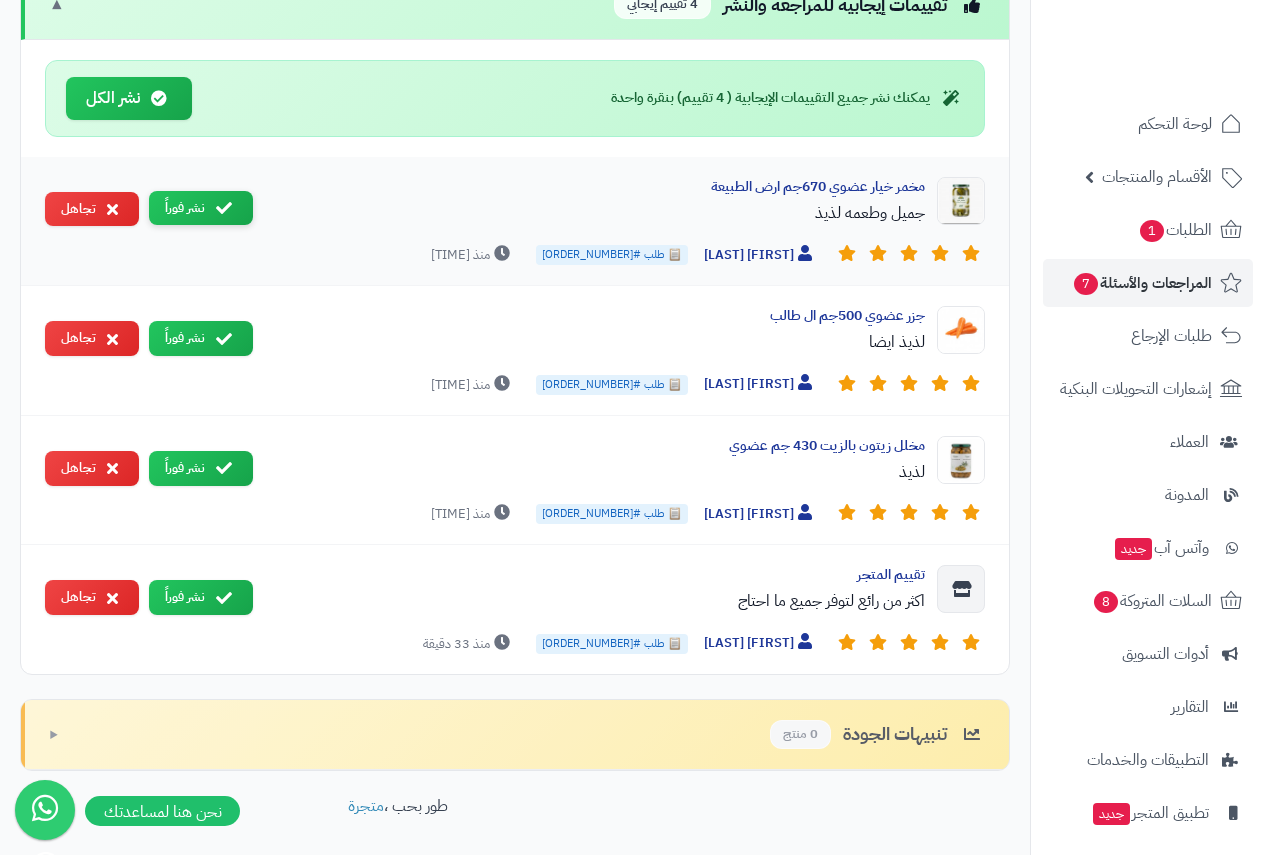 click on "نشر فوراً" at bounding box center (201, 208) 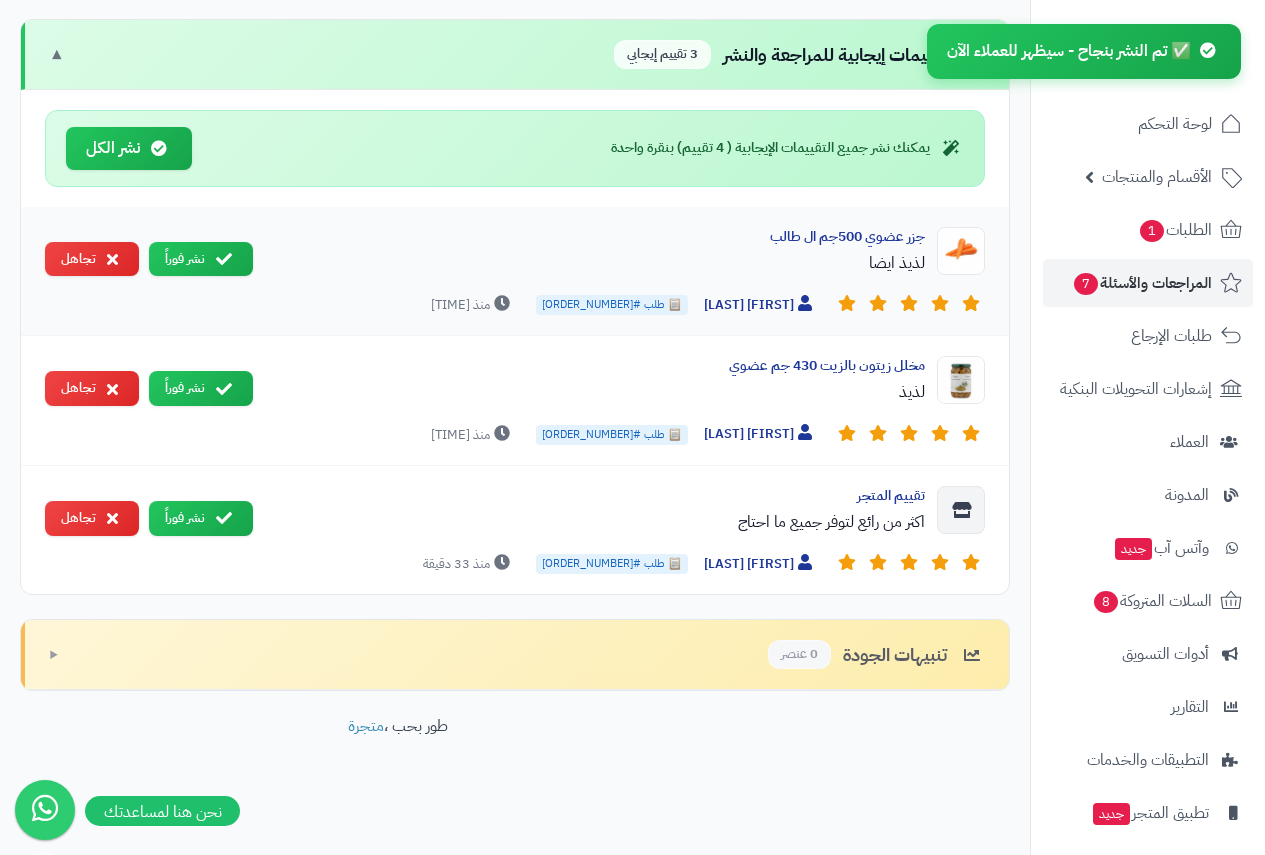 scroll, scrollTop: 905, scrollLeft: 0, axis: vertical 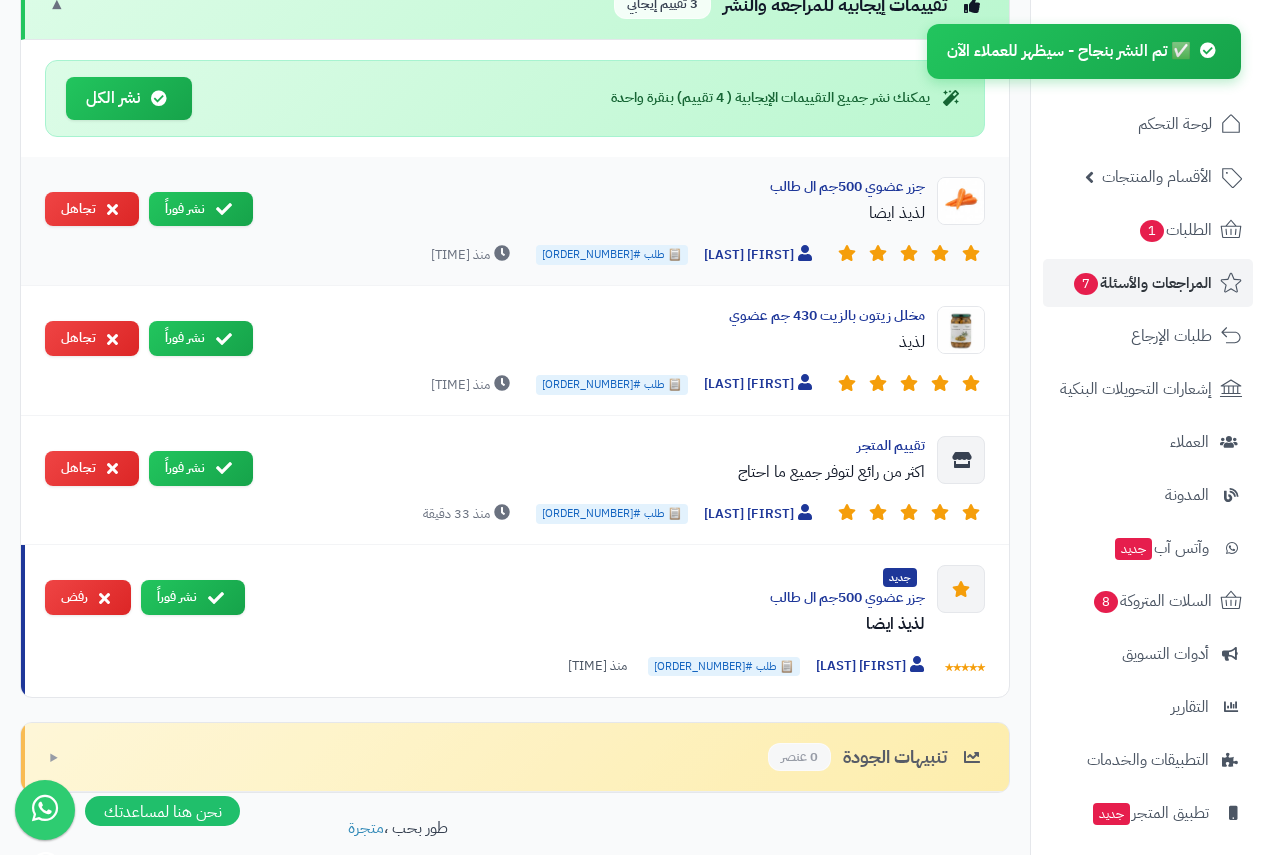 click on "جزر عضوي 500جم  ال طالب
لذيذ ايضا
نوال الزهراني
📋 طلب #24722
منذ 32 دقيقة
نشر فوراً
تجاهل" at bounding box center (515, 222) 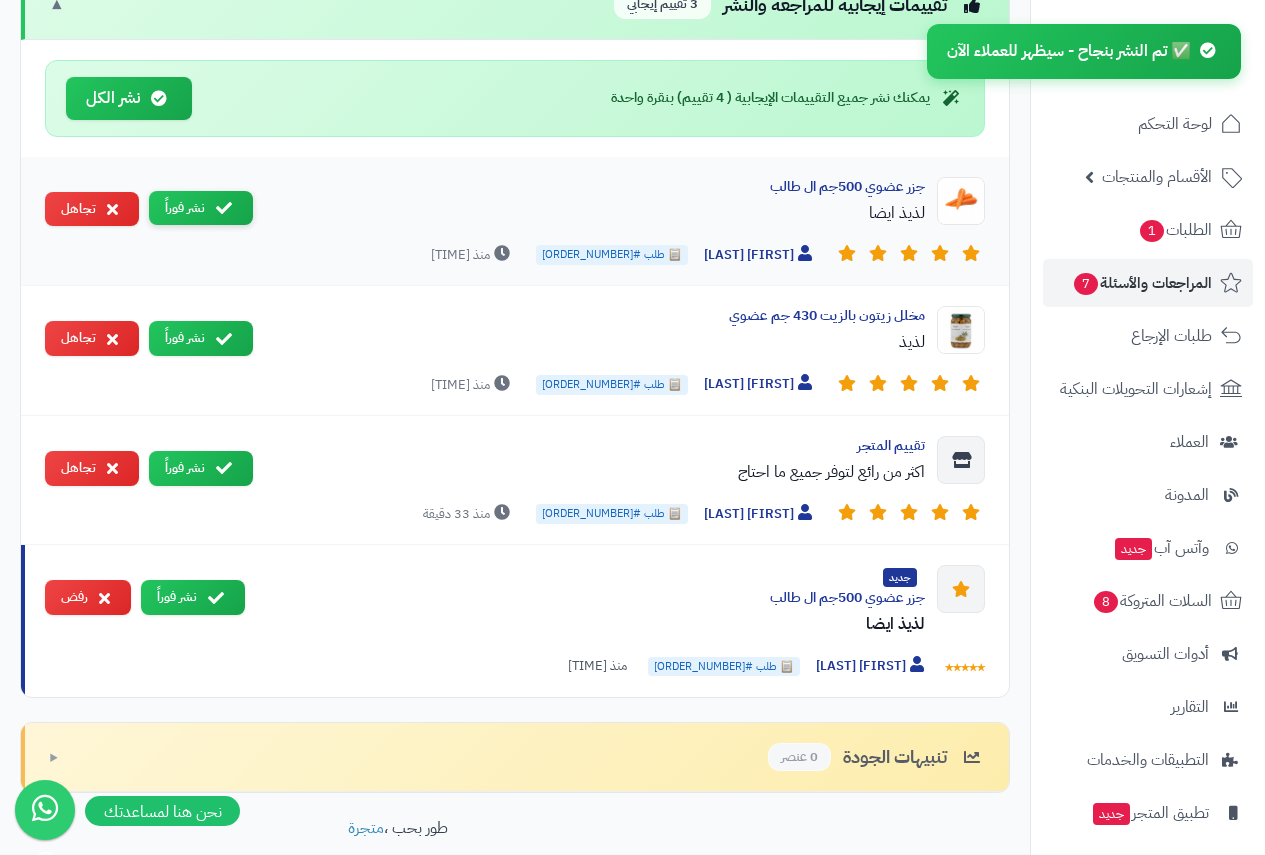 click at bounding box center (224, 208) 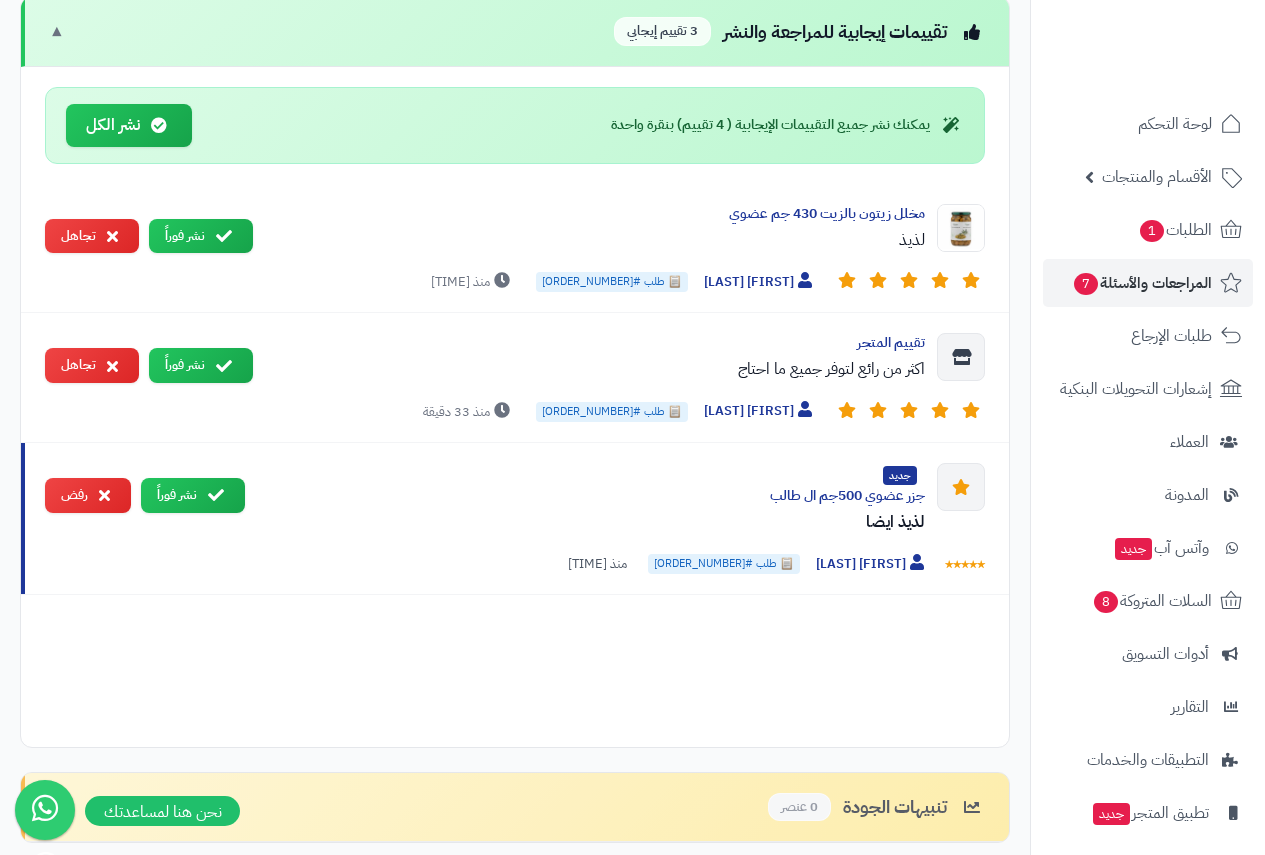 scroll, scrollTop: 905, scrollLeft: 0, axis: vertical 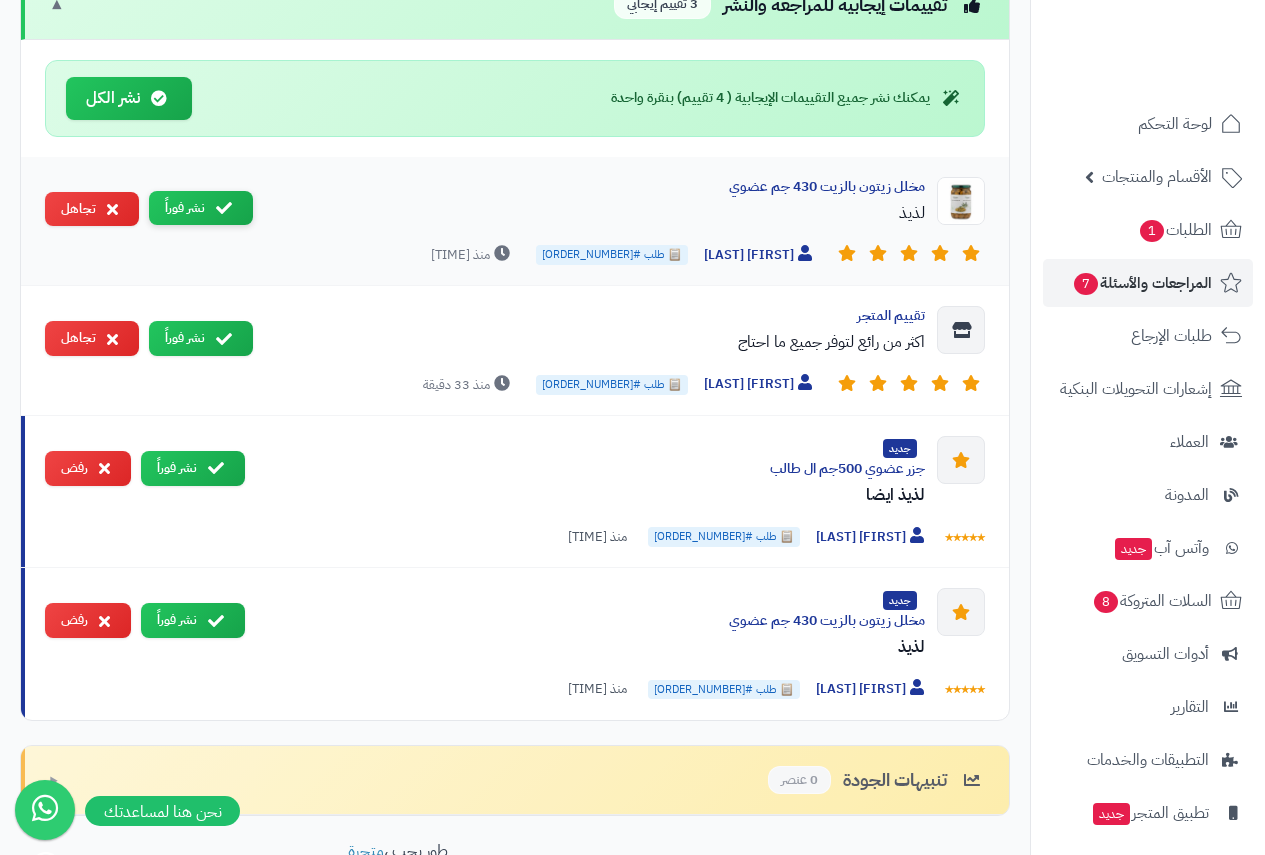 click at bounding box center (224, 208) 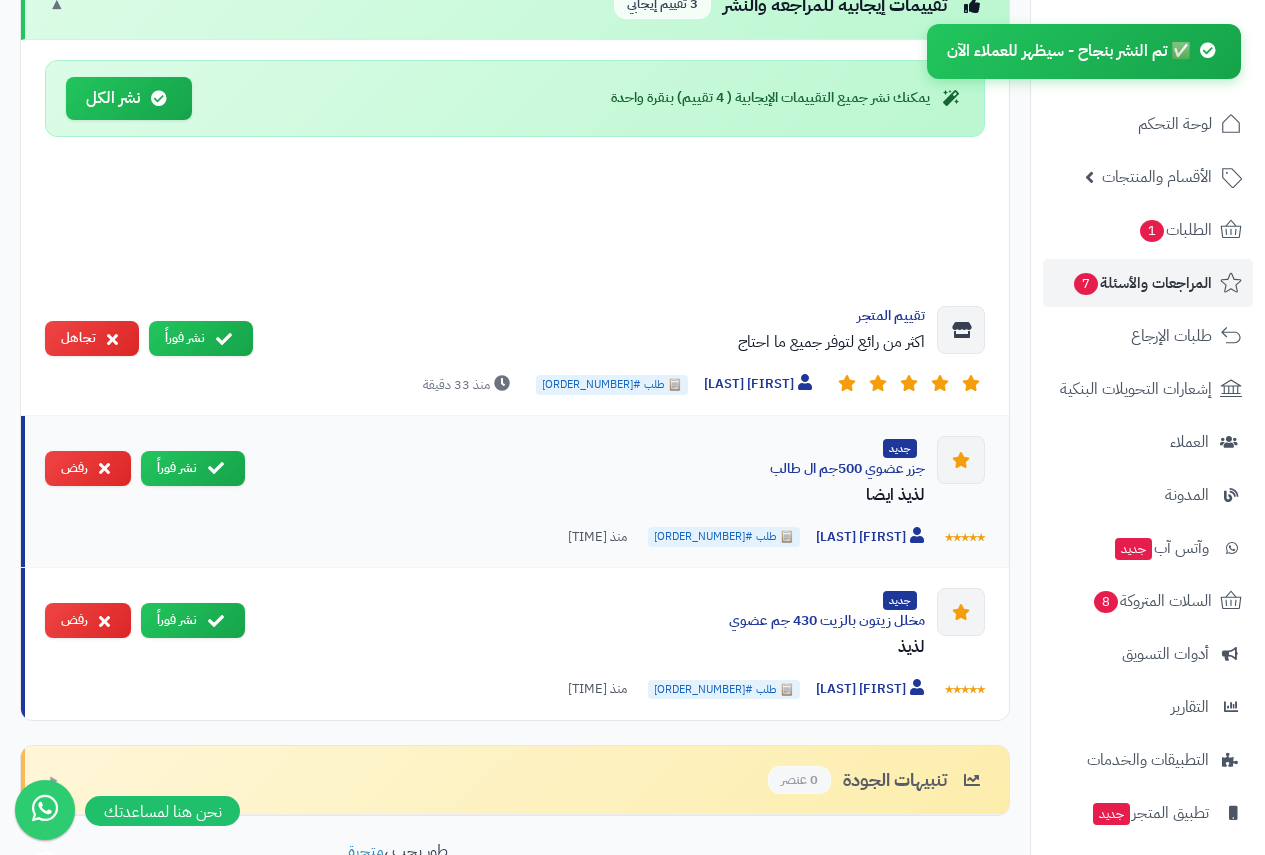 scroll, scrollTop: 901, scrollLeft: 0, axis: vertical 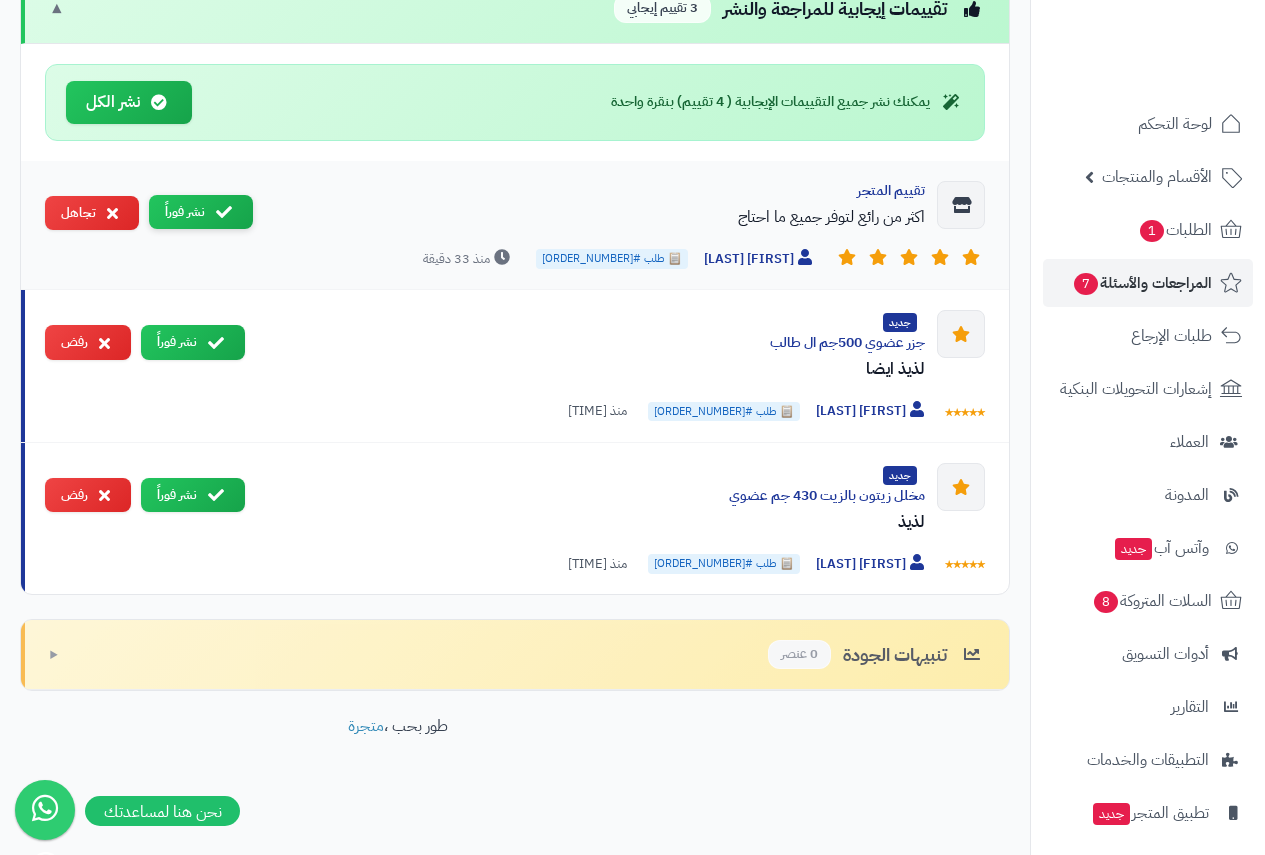 click at bounding box center (224, 212) 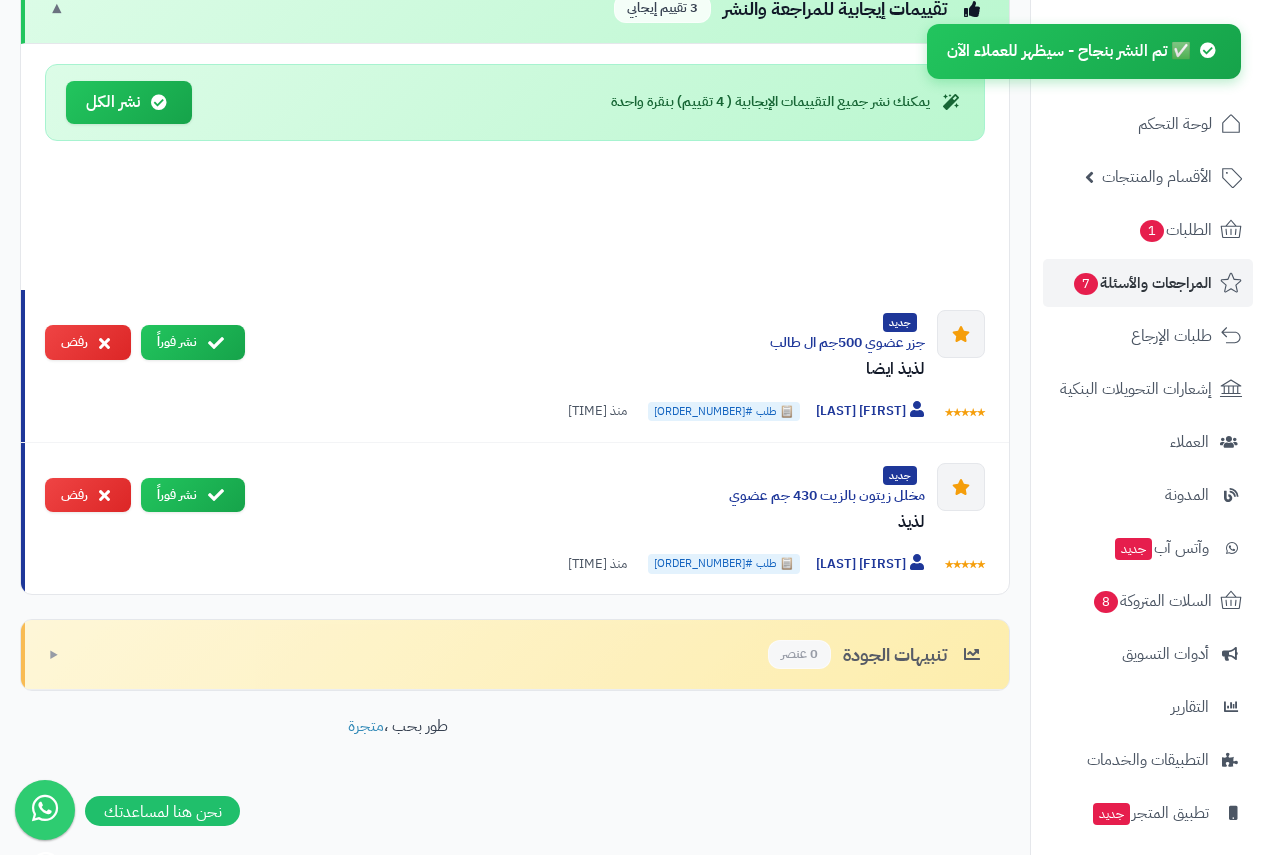 scroll, scrollTop: 771, scrollLeft: 0, axis: vertical 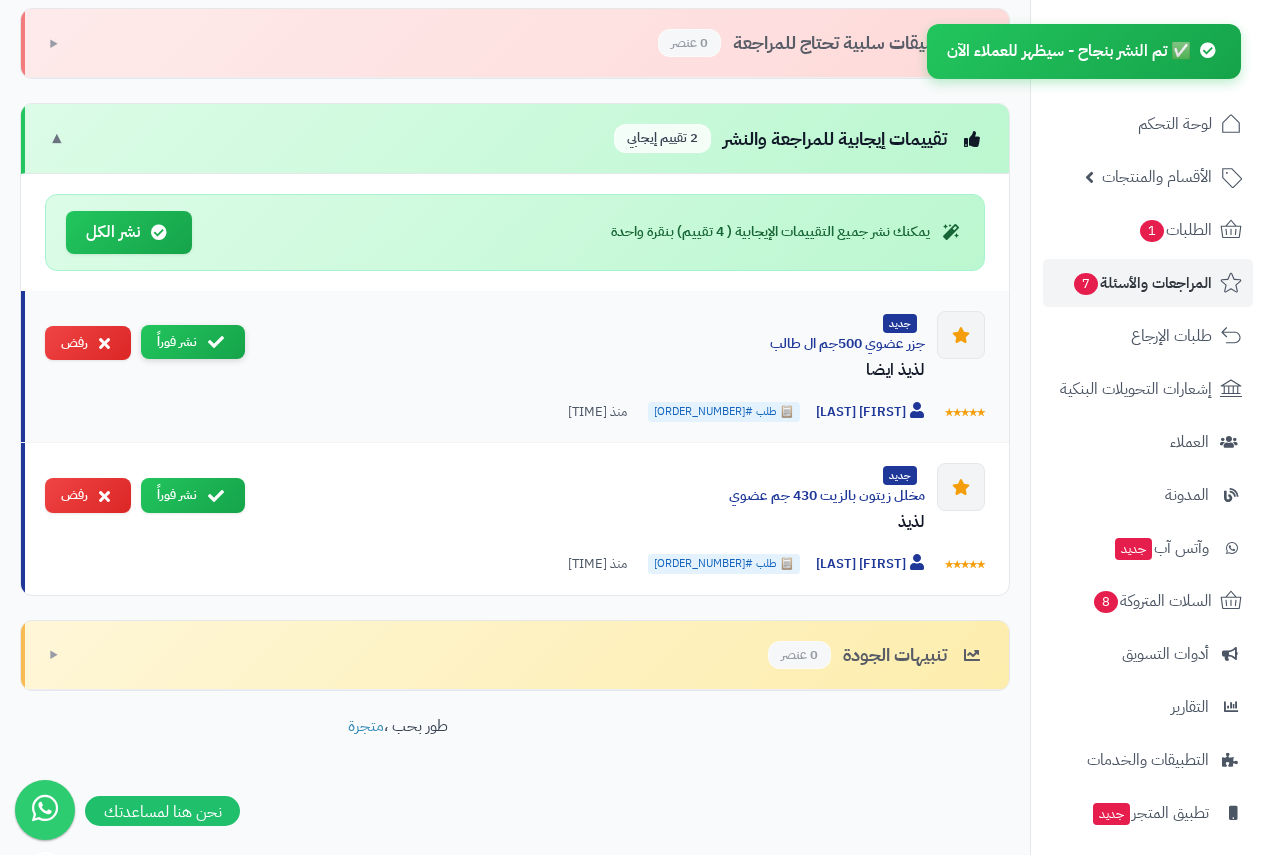 click on "نشر فوراً" at bounding box center [193, 342] 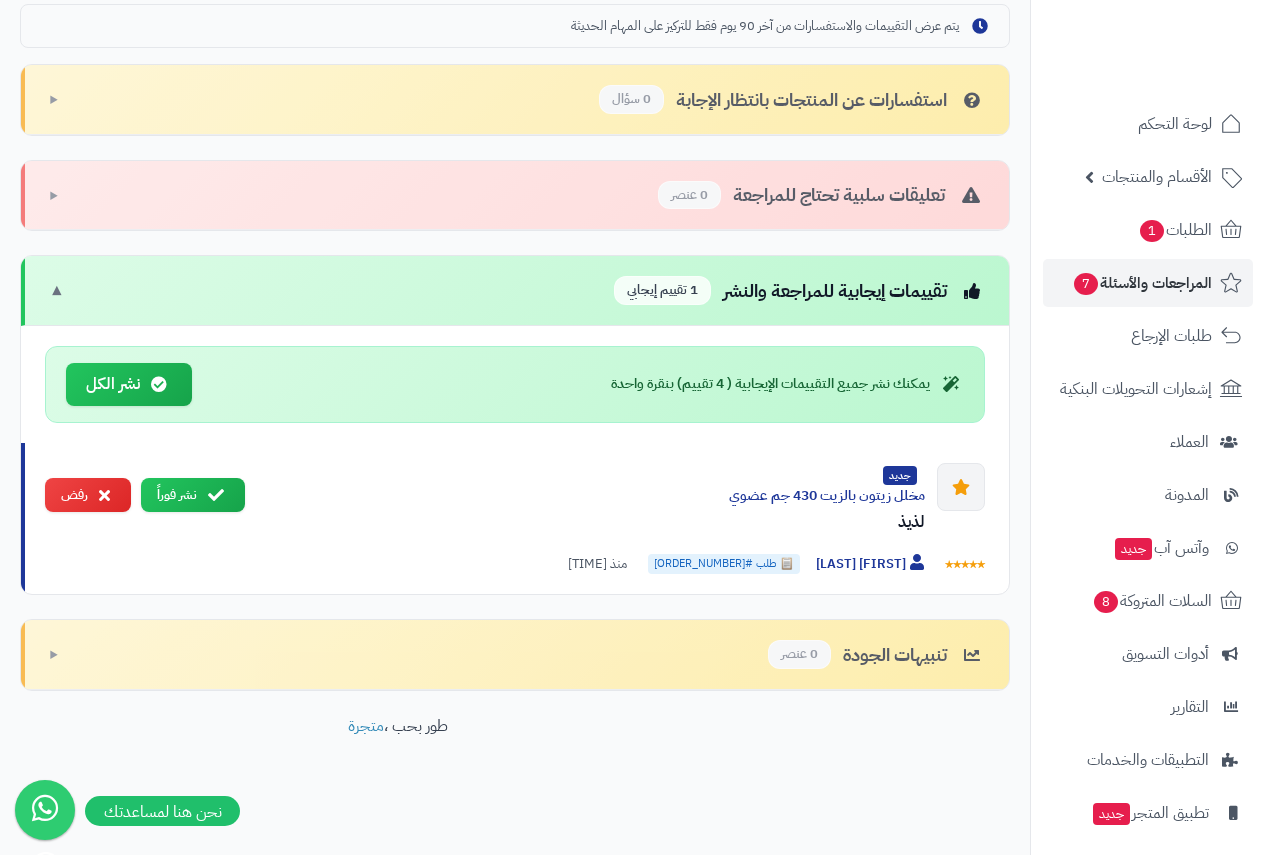 scroll, scrollTop: 619, scrollLeft: 0, axis: vertical 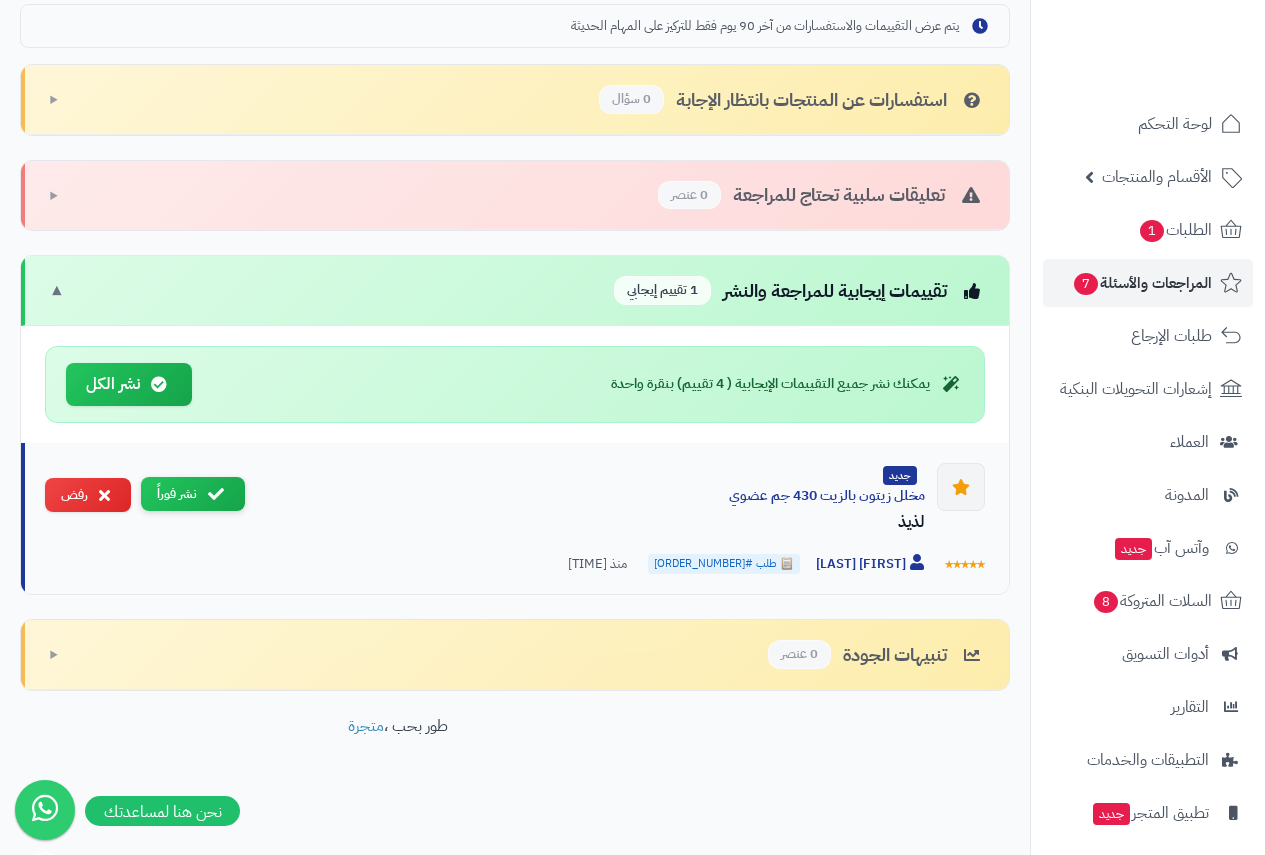 click at bounding box center (216, 494) 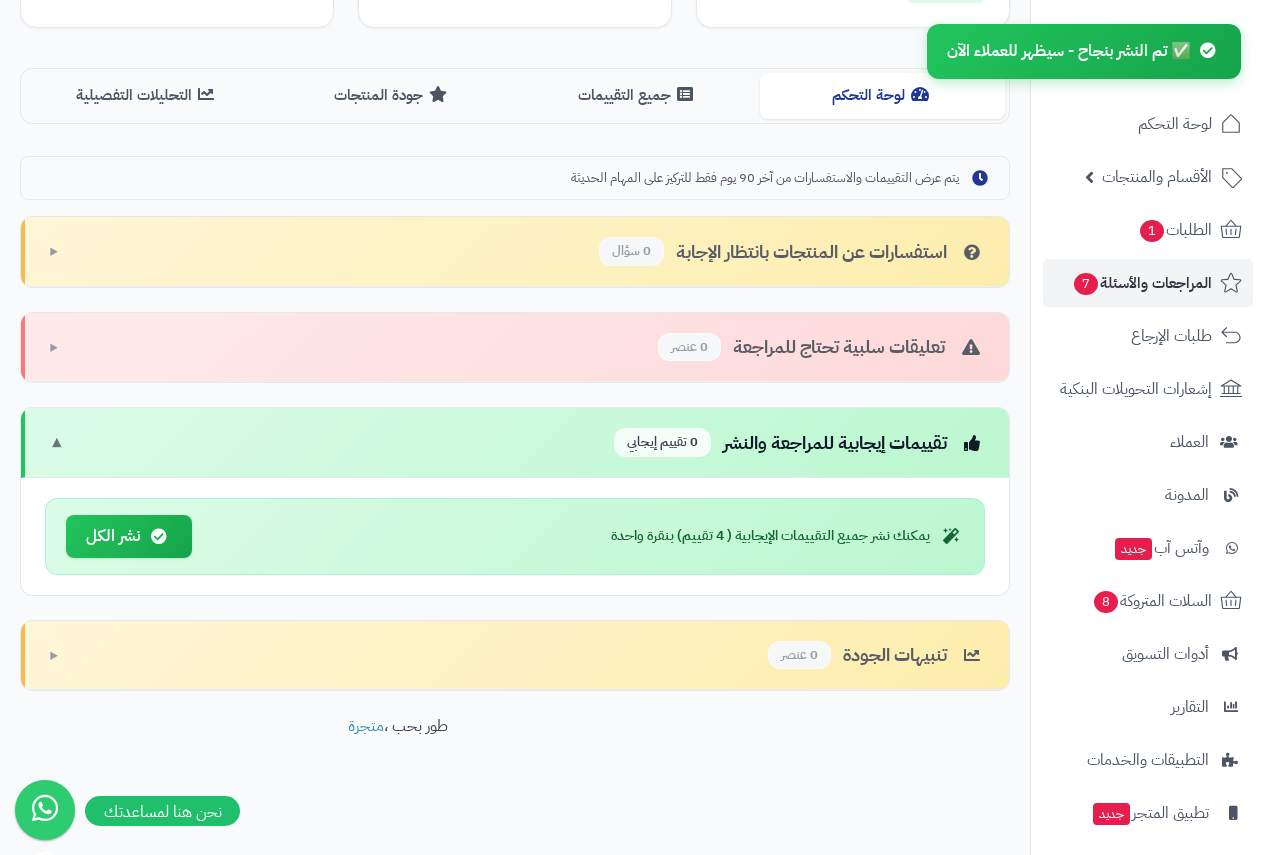 scroll, scrollTop: 467, scrollLeft: 0, axis: vertical 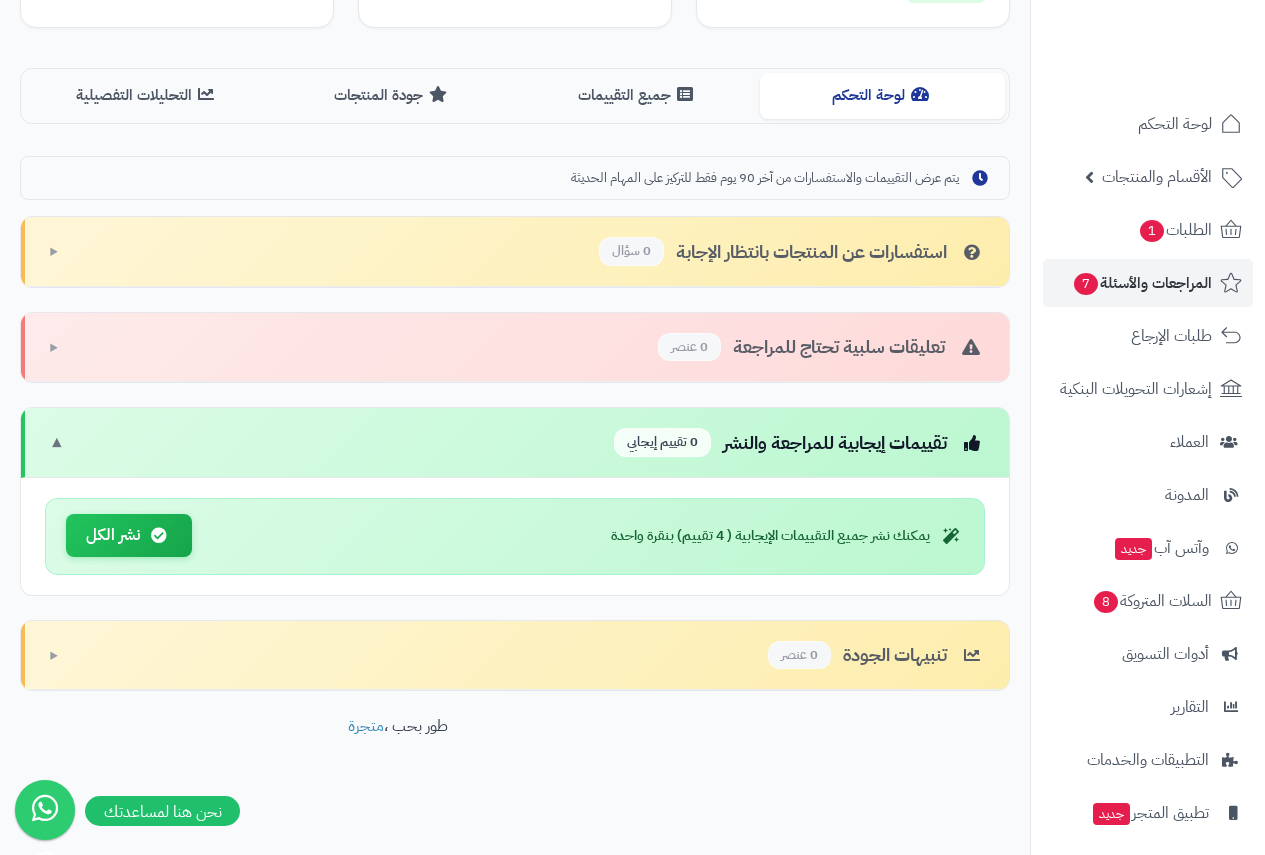 click on "نشر الكل" at bounding box center (129, 535) 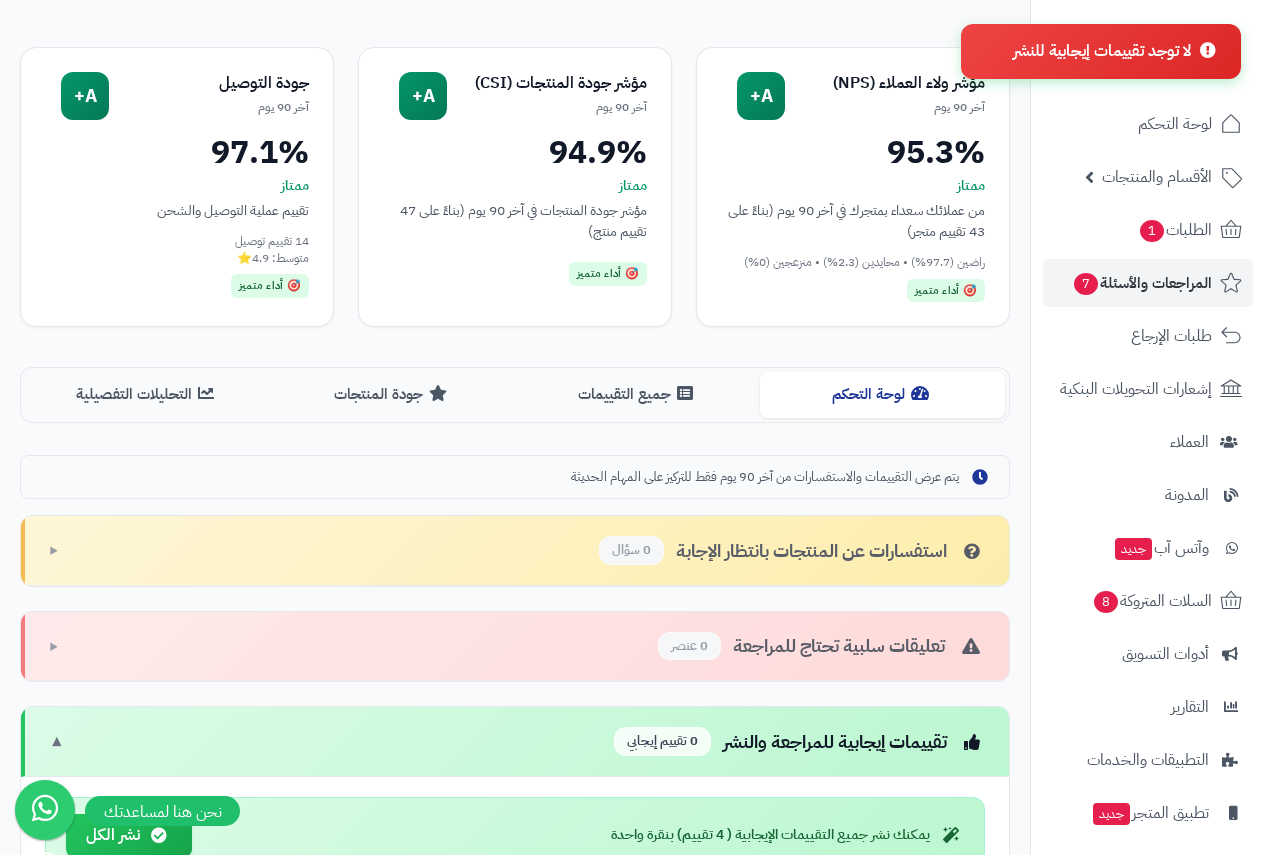 scroll, scrollTop: 167, scrollLeft: 0, axis: vertical 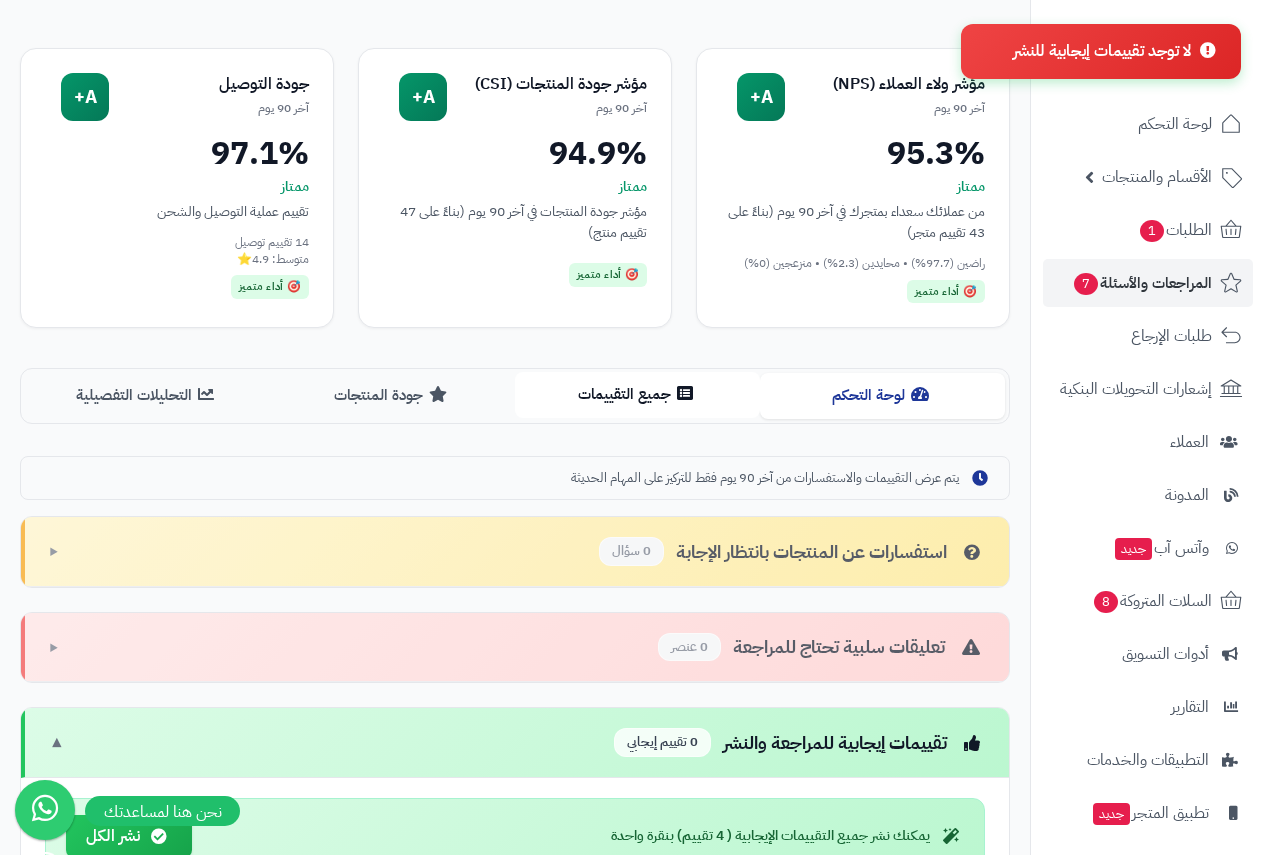 click on "جميع التقييمات" at bounding box center [637, 394] 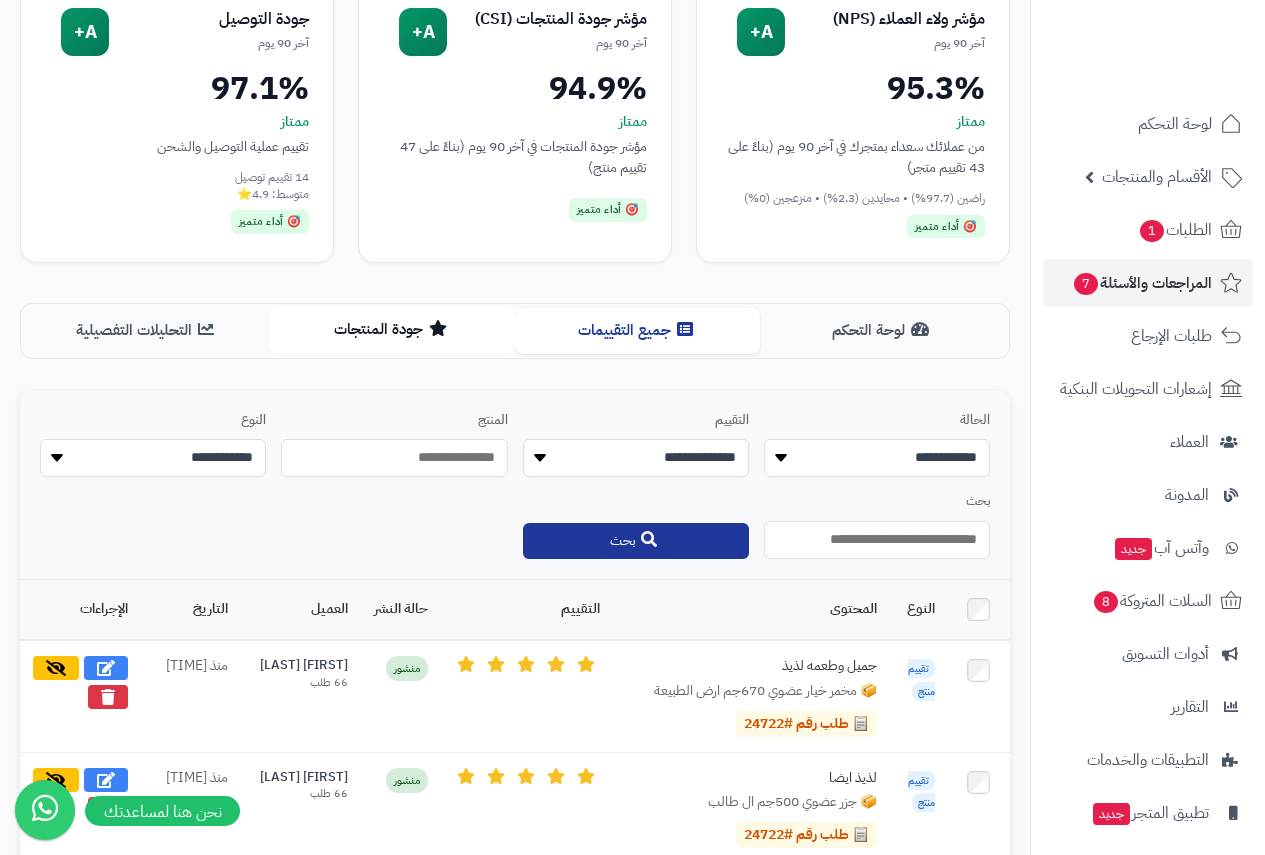 scroll, scrollTop: 267, scrollLeft: 0, axis: vertical 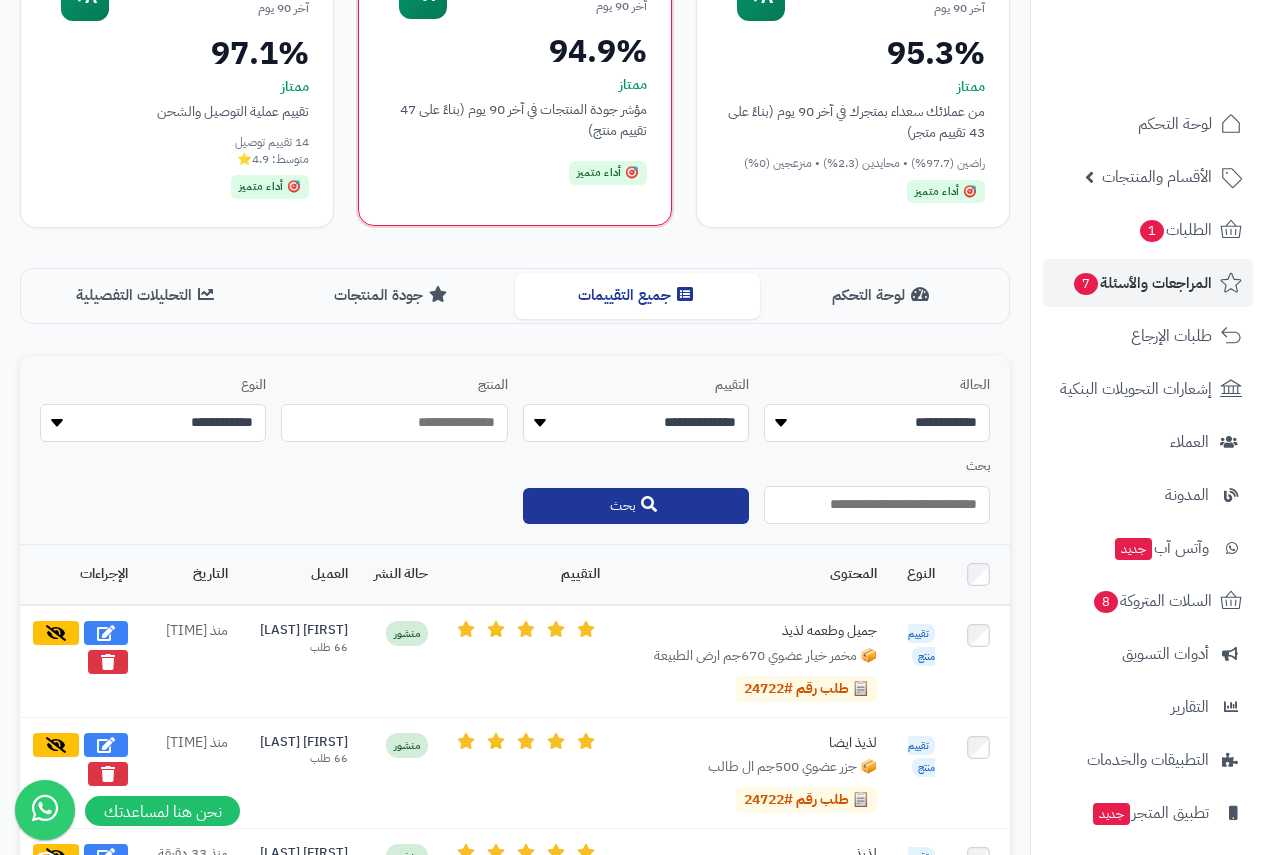 click on "جودة المنتجات" at bounding box center (392, 295) 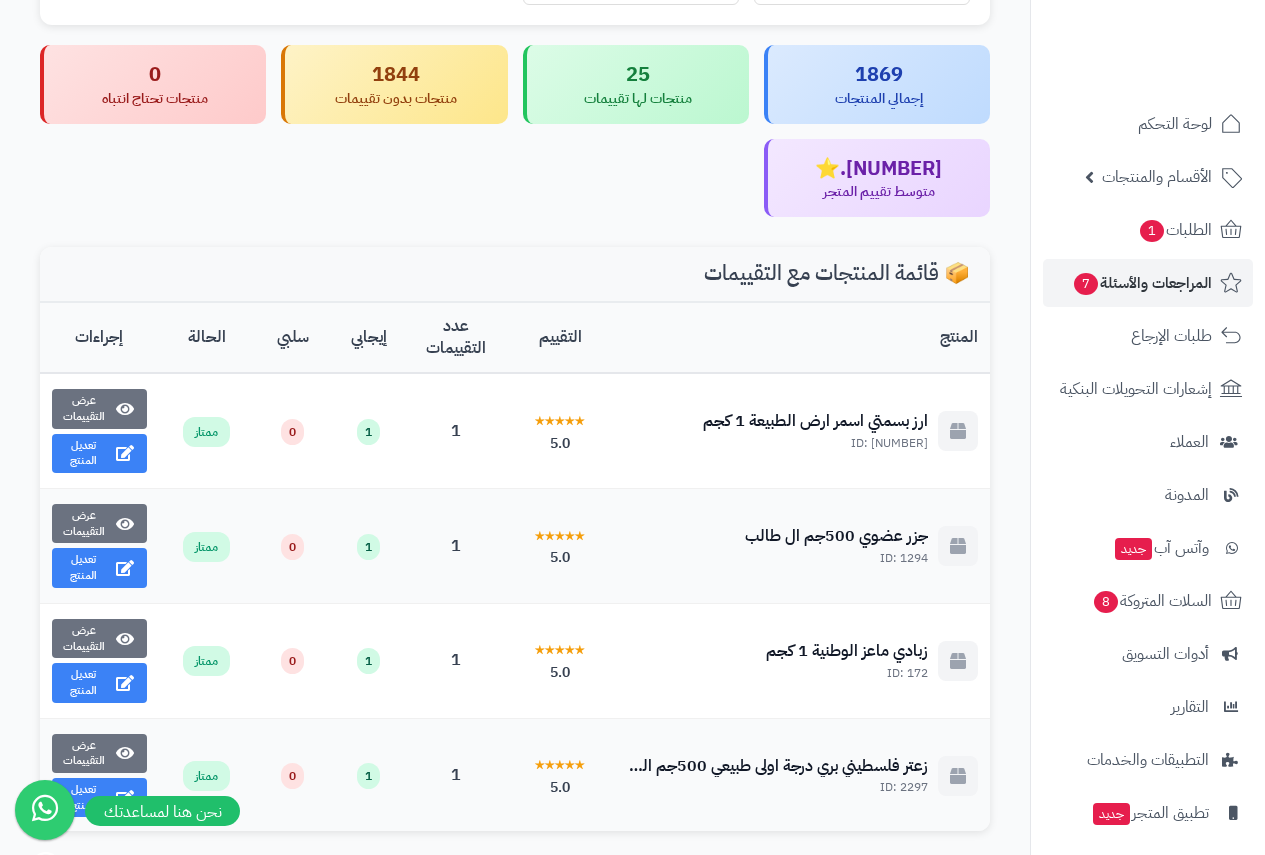 scroll, scrollTop: 867, scrollLeft: 0, axis: vertical 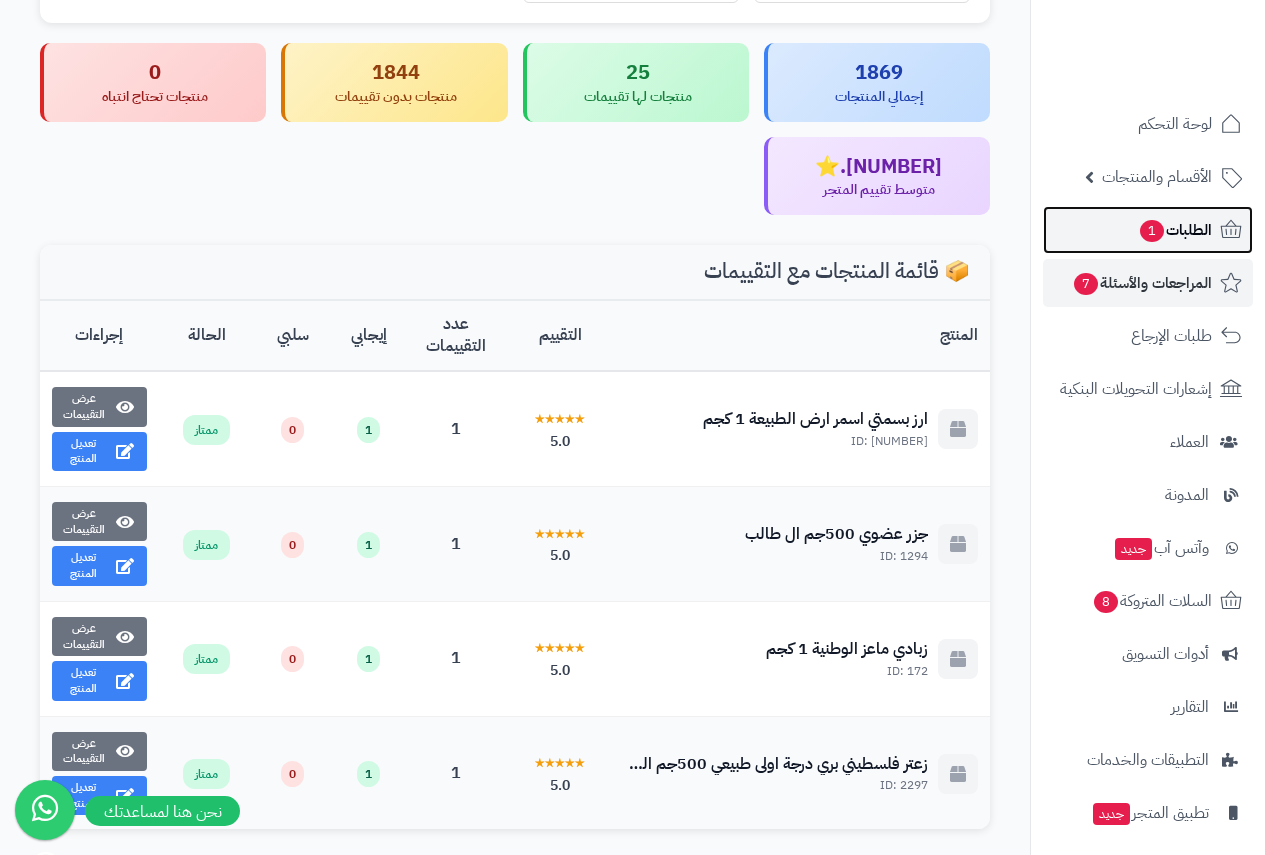 click on "1" at bounding box center (1152, 231) 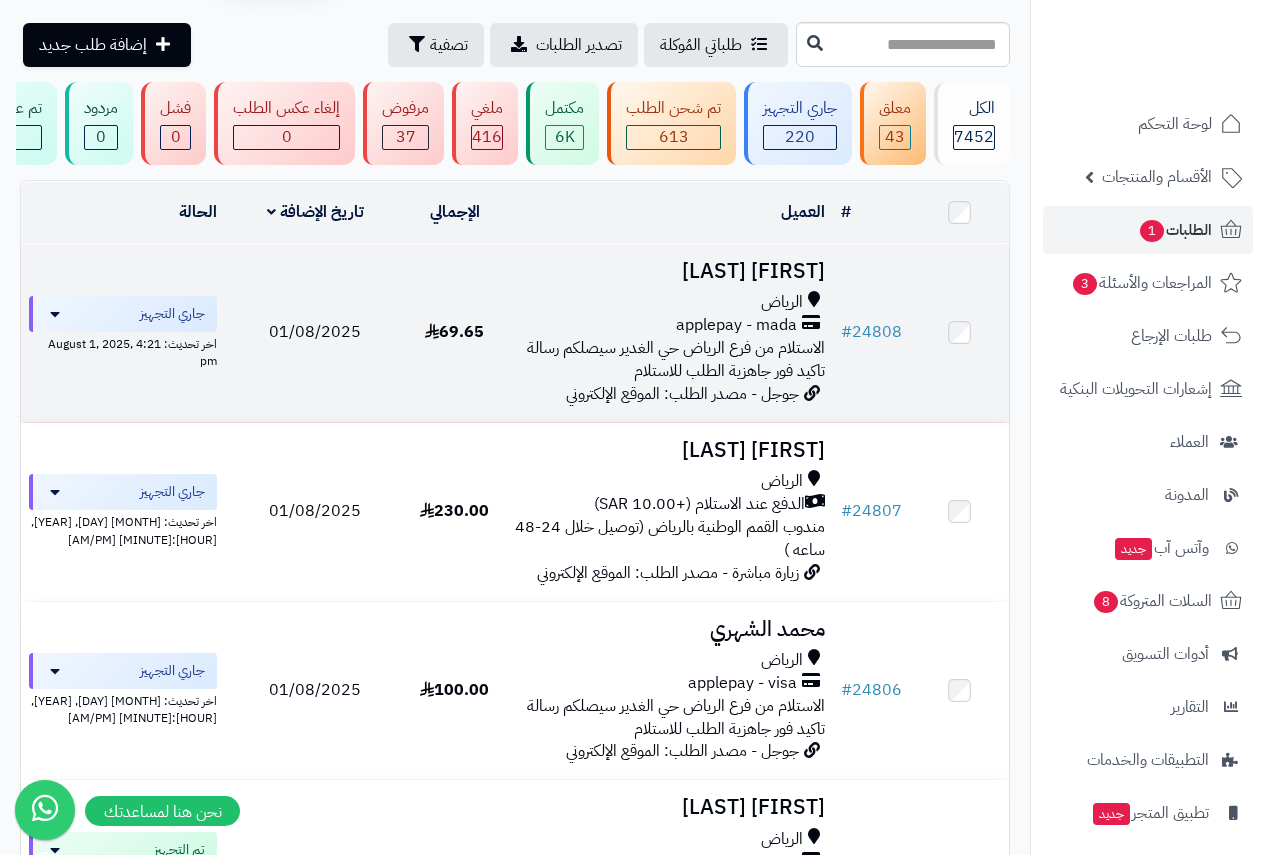 scroll, scrollTop: 100, scrollLeft: 0, axis: vertical 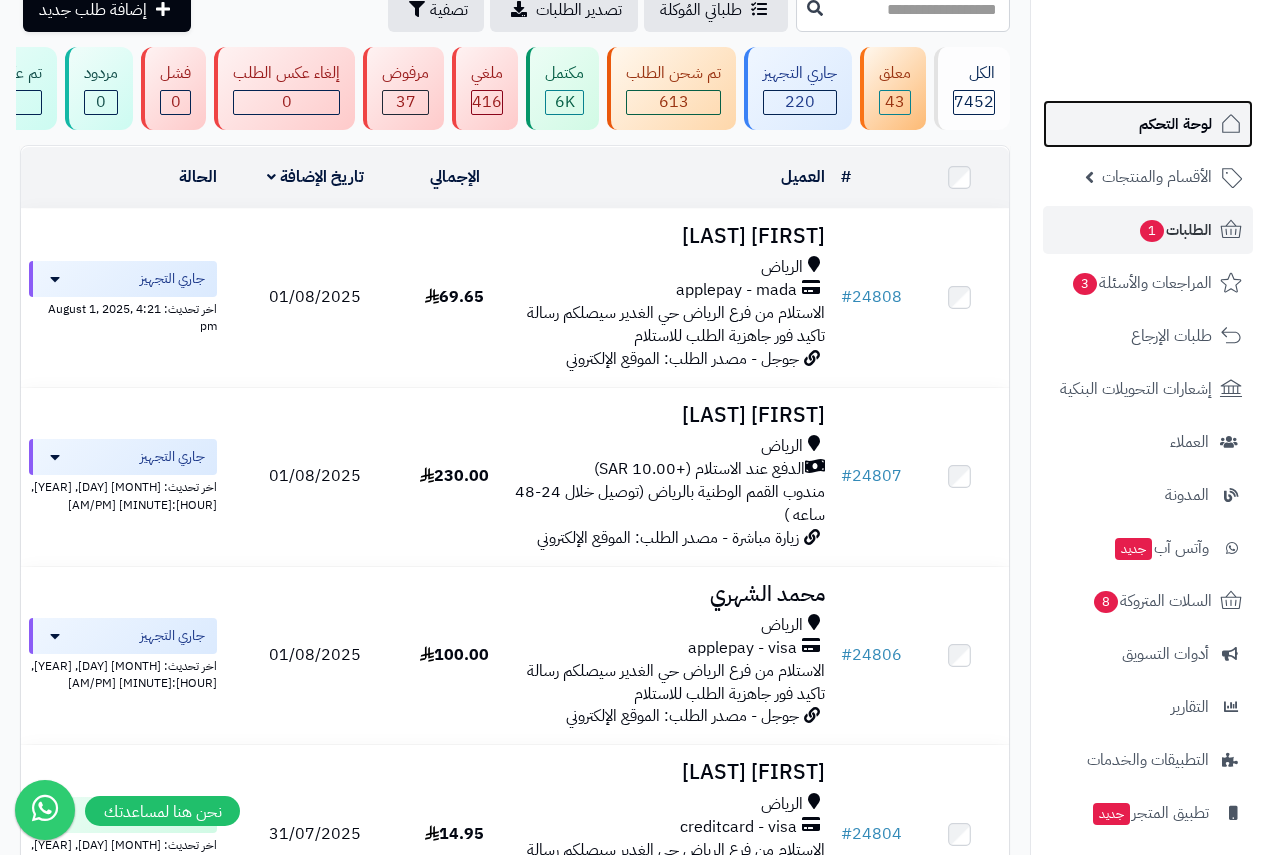 click on "لوحة التحكم" at bounding box center [1175, 124] 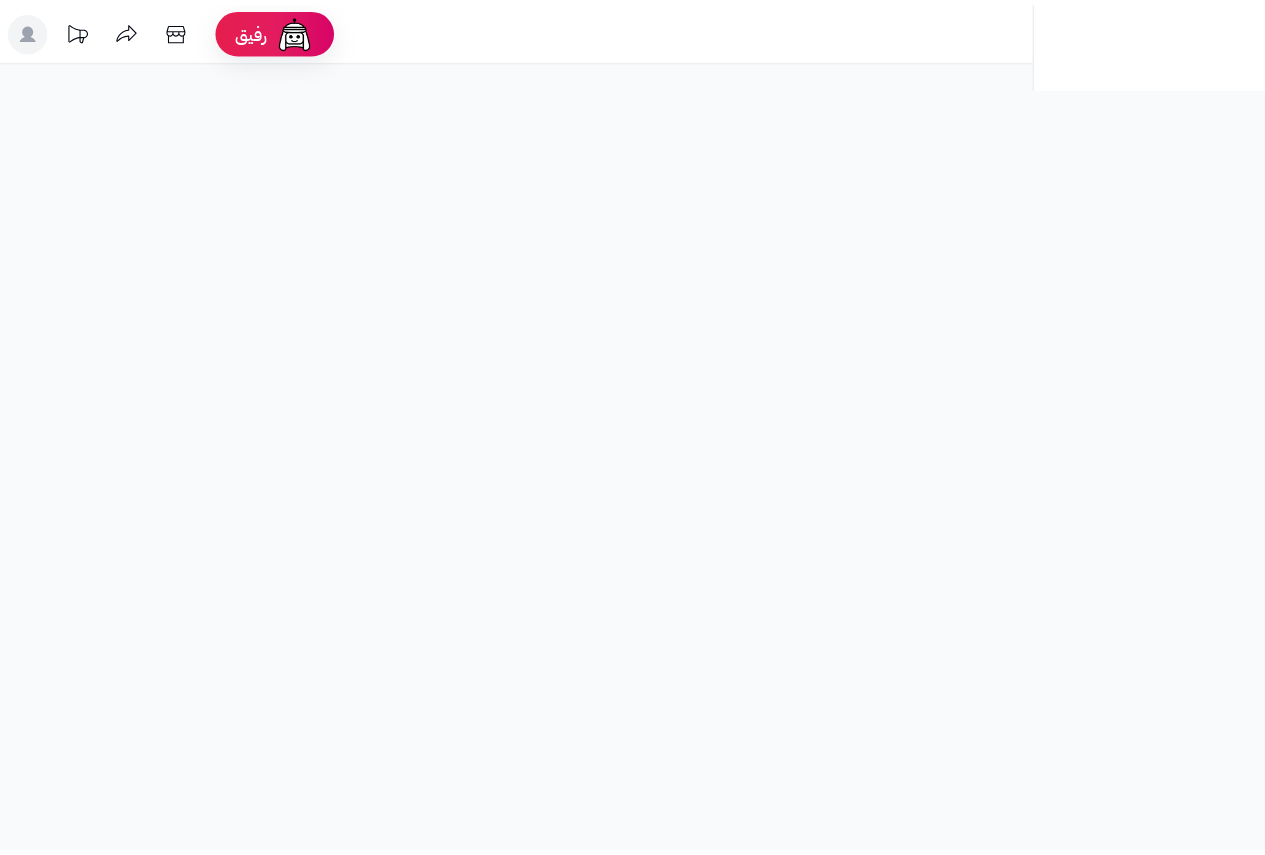 scroll, scrollTop: 0, scrollLeft: 0, axis: both 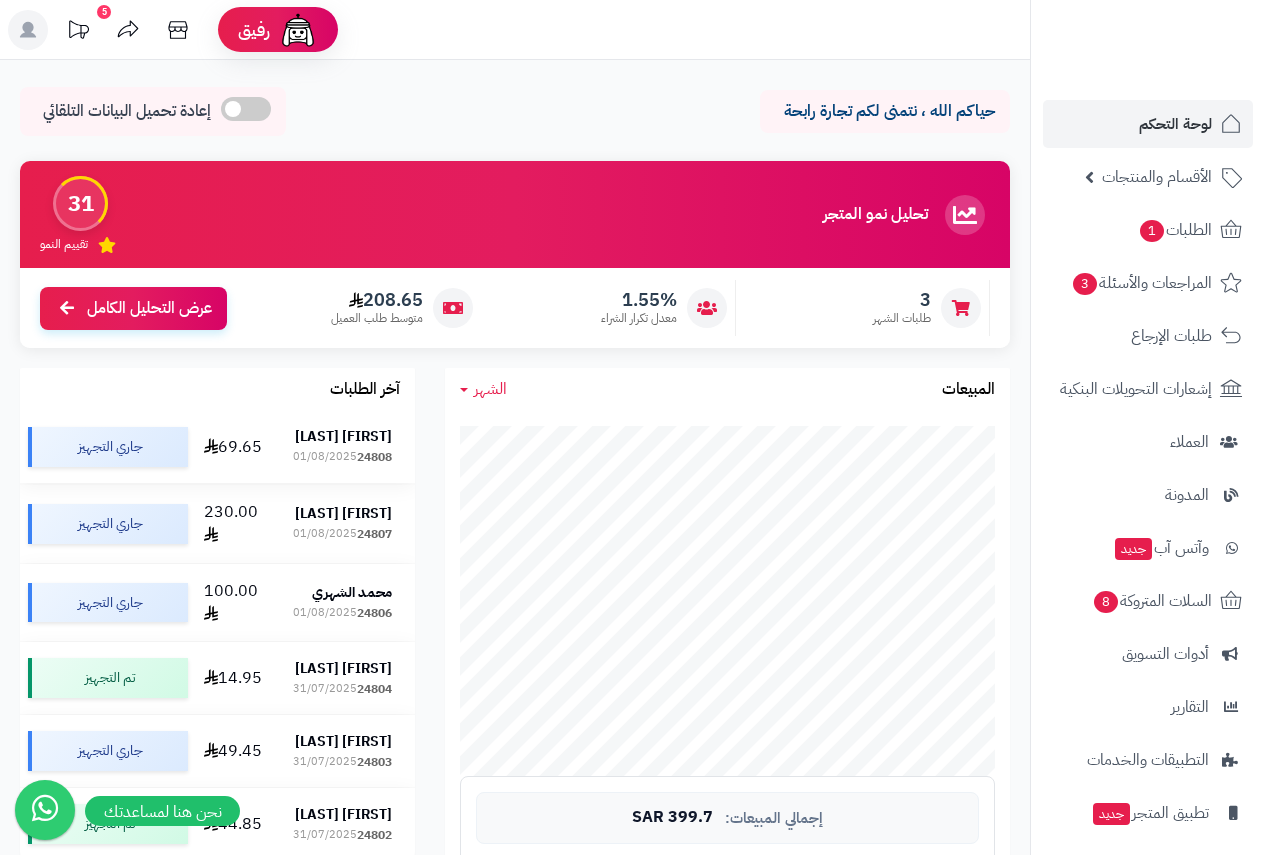 click on "Sarah Rashes 24808 01/08/2025" at bounding box center (342, 447) 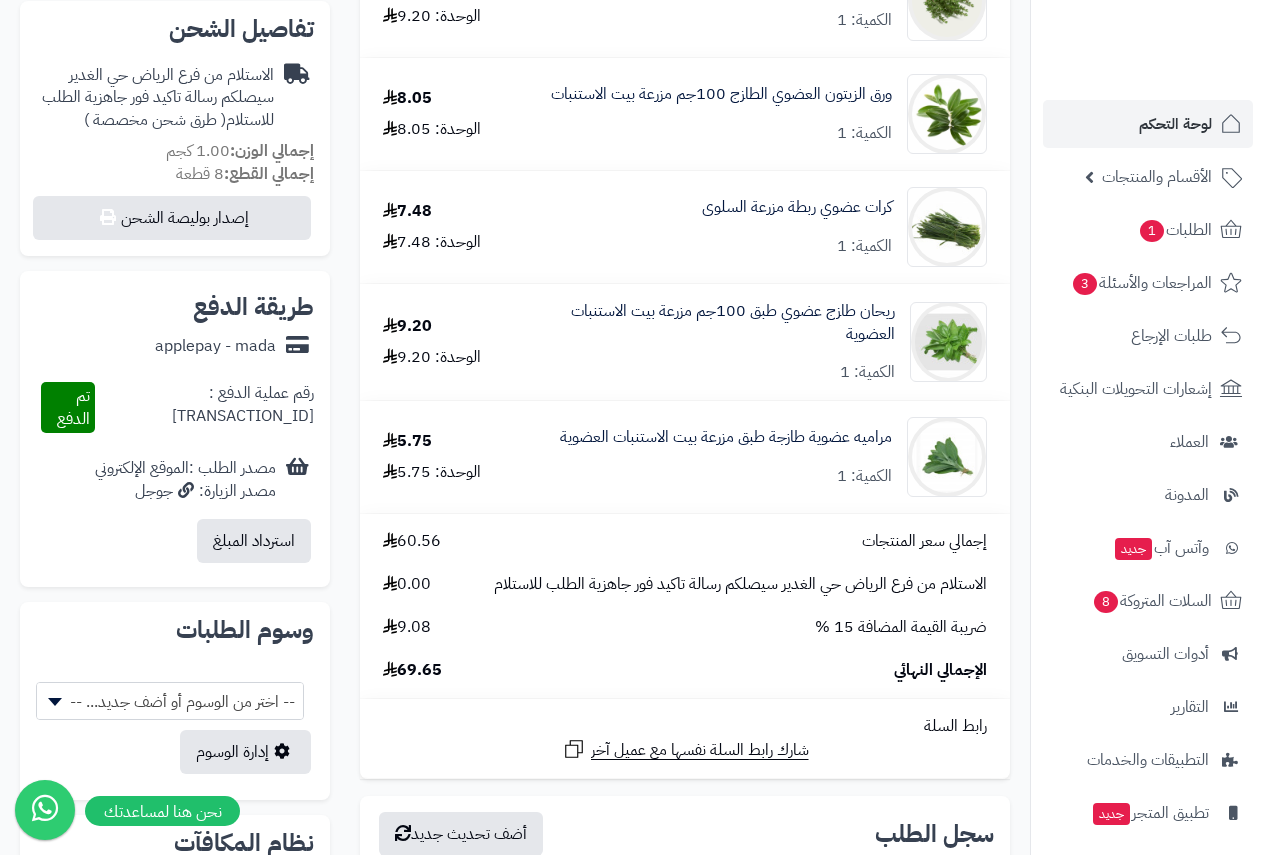 scroll, scrollTop: 600, scrollLeft: 0, axis: vertical 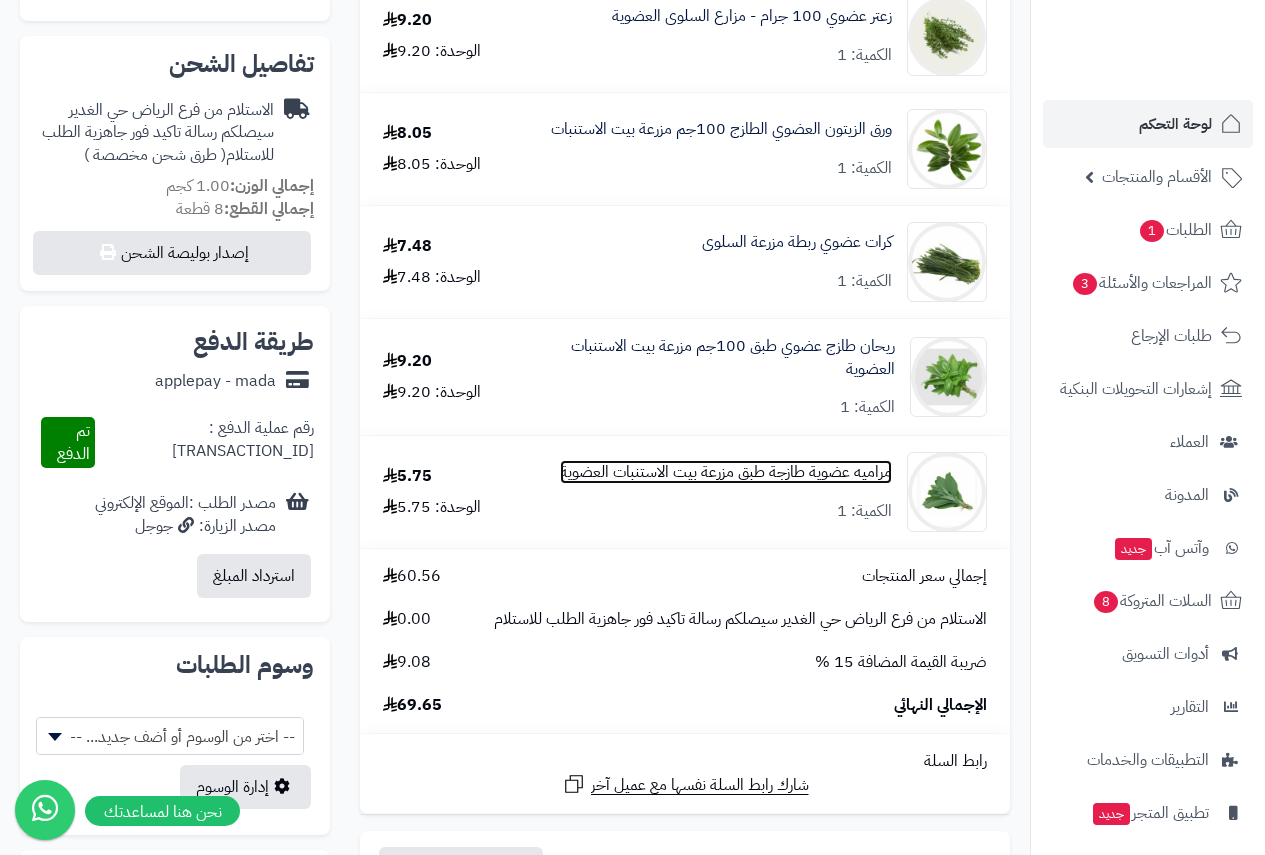 click on "مراميه عضوية طازجة طبق مزرعة بيت الاستنبات العضوية" at bounding box center (726, 472) 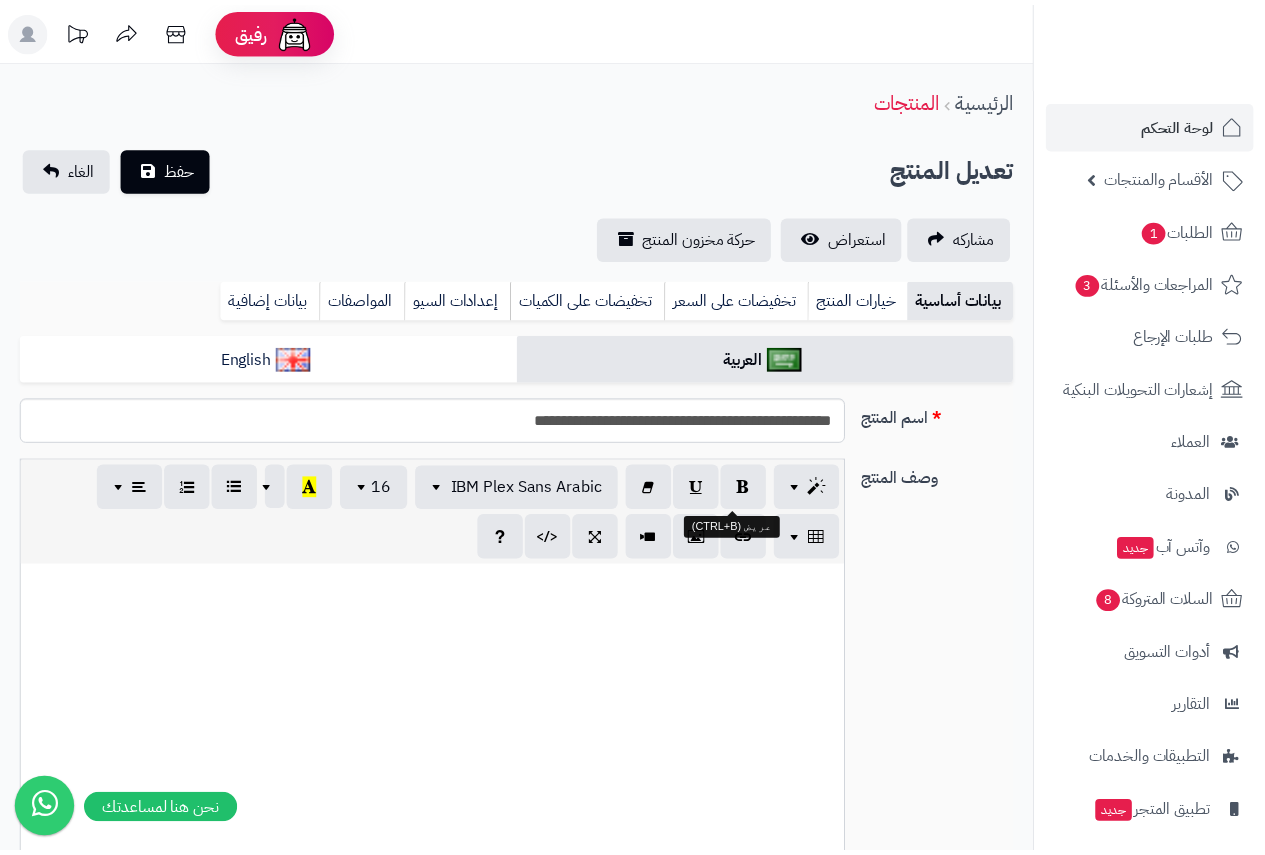 scroll, scrollTop: 0, scrollLeft: 0, axis: both 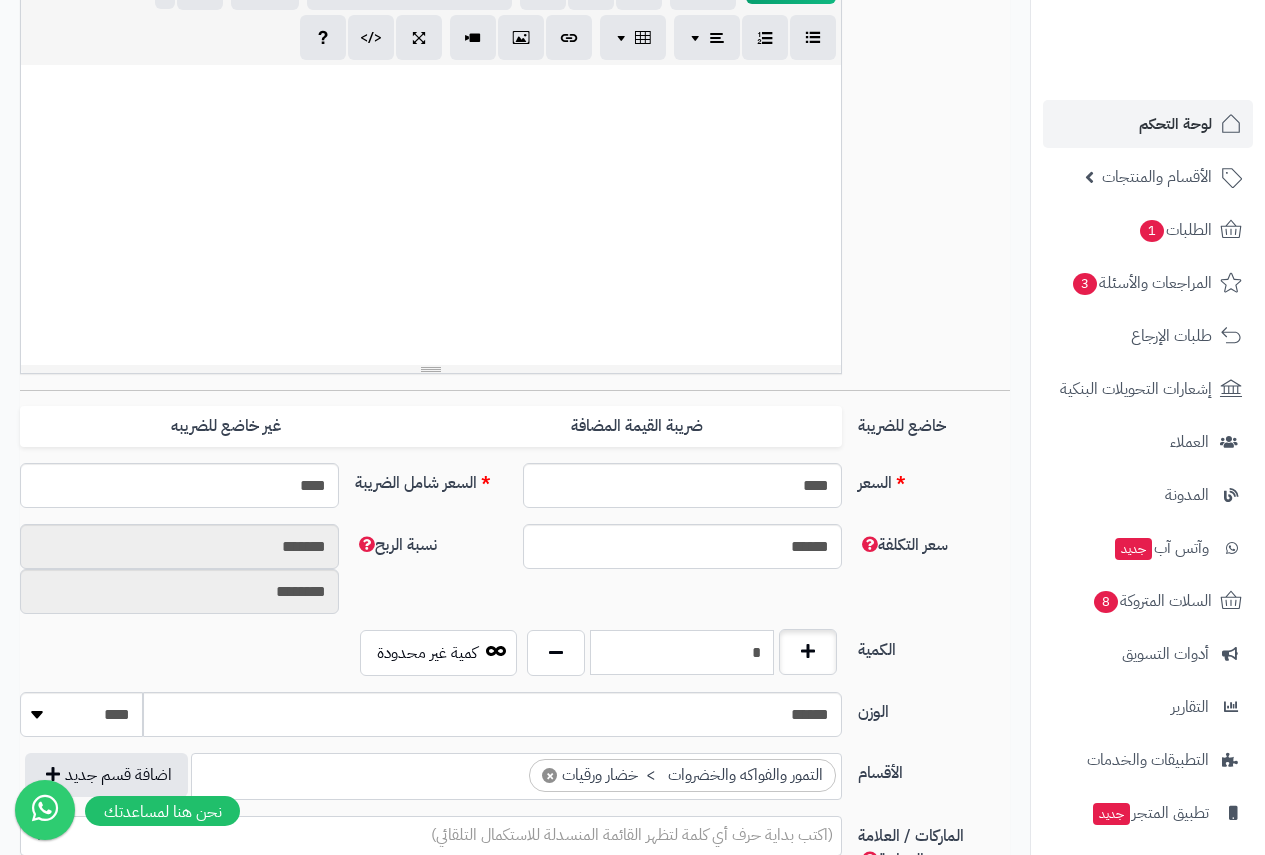 drag, startPoint x: 722, startPoint y: 658, endPoint x: 813, endPoint y: 638, distance: 93.17188 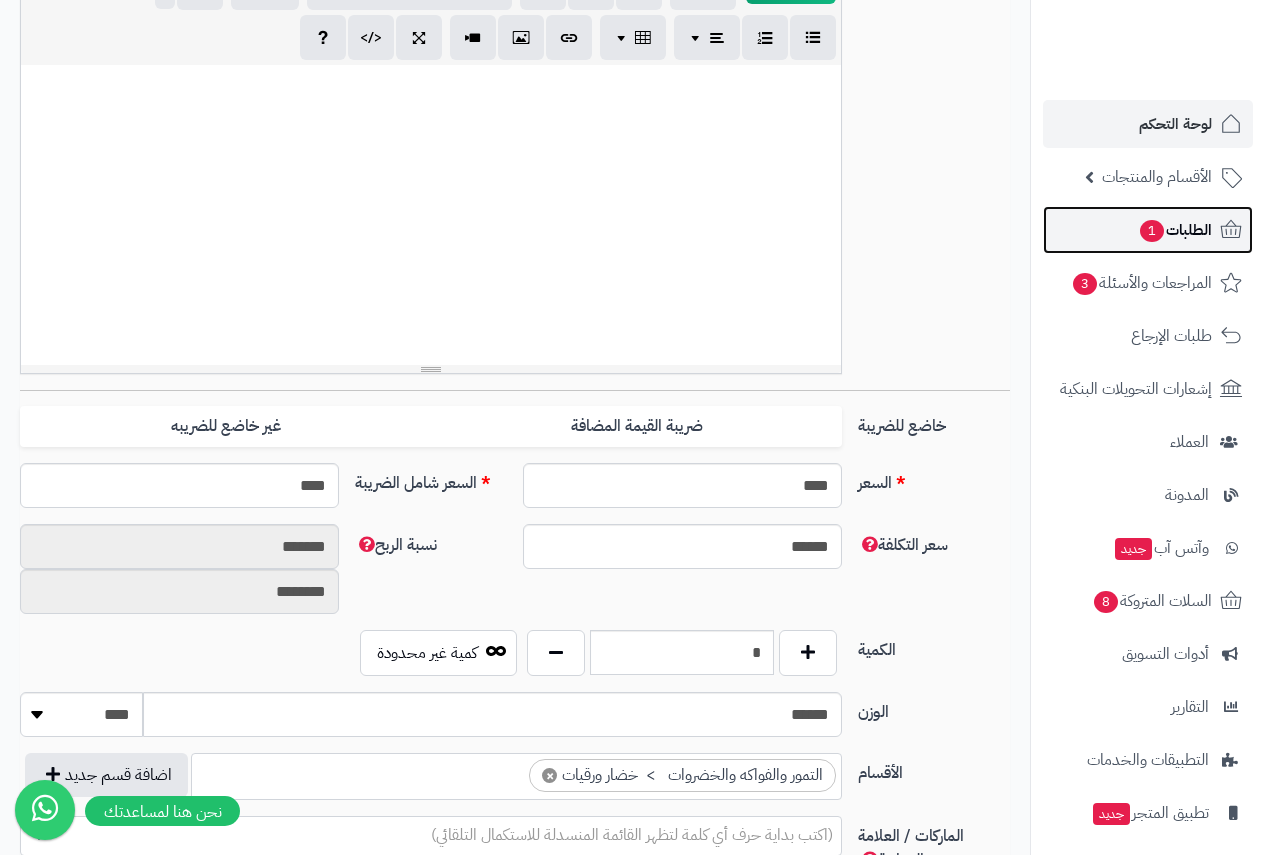 click on "الطلبات  1" at bounding box center (1175, 230) 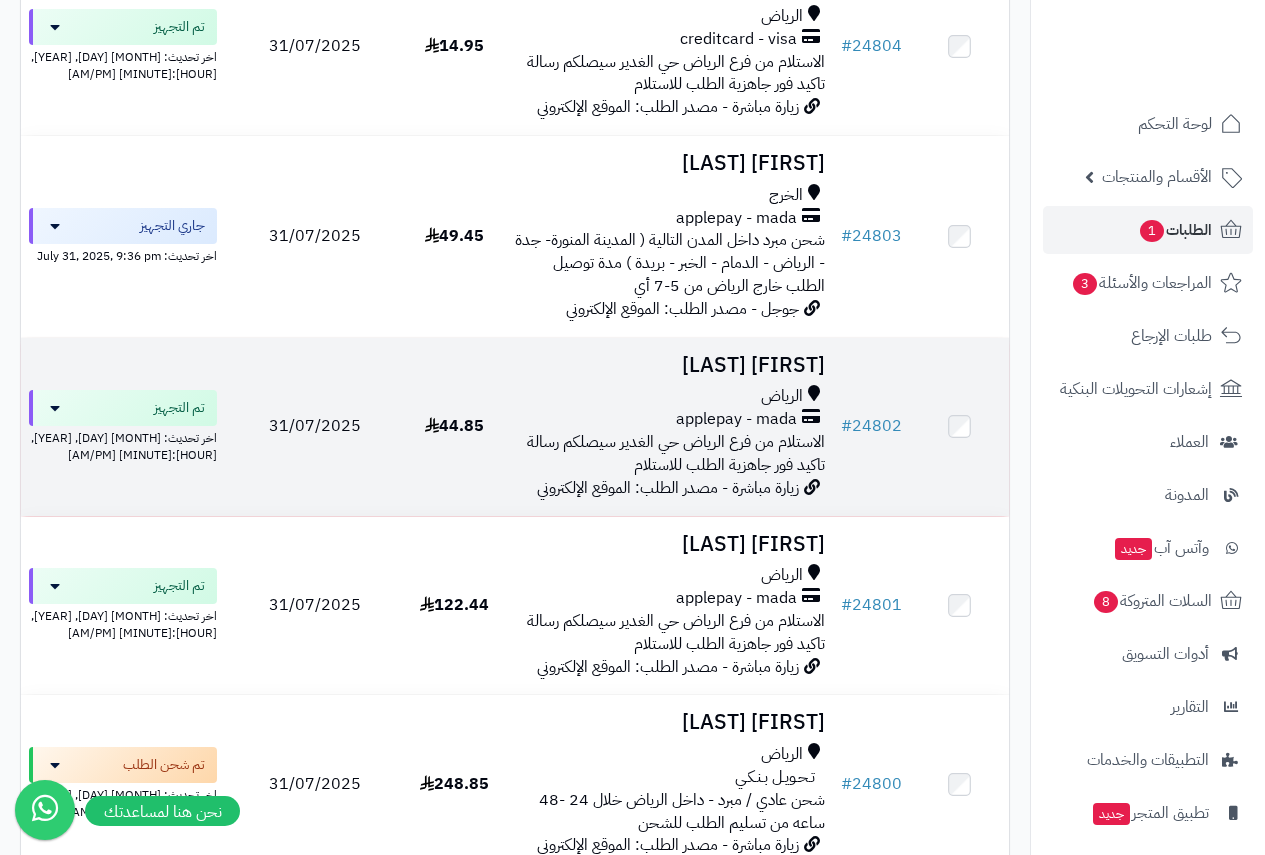 scroll, scrollTop: 900, scrollLeft: 0, axis: vertical 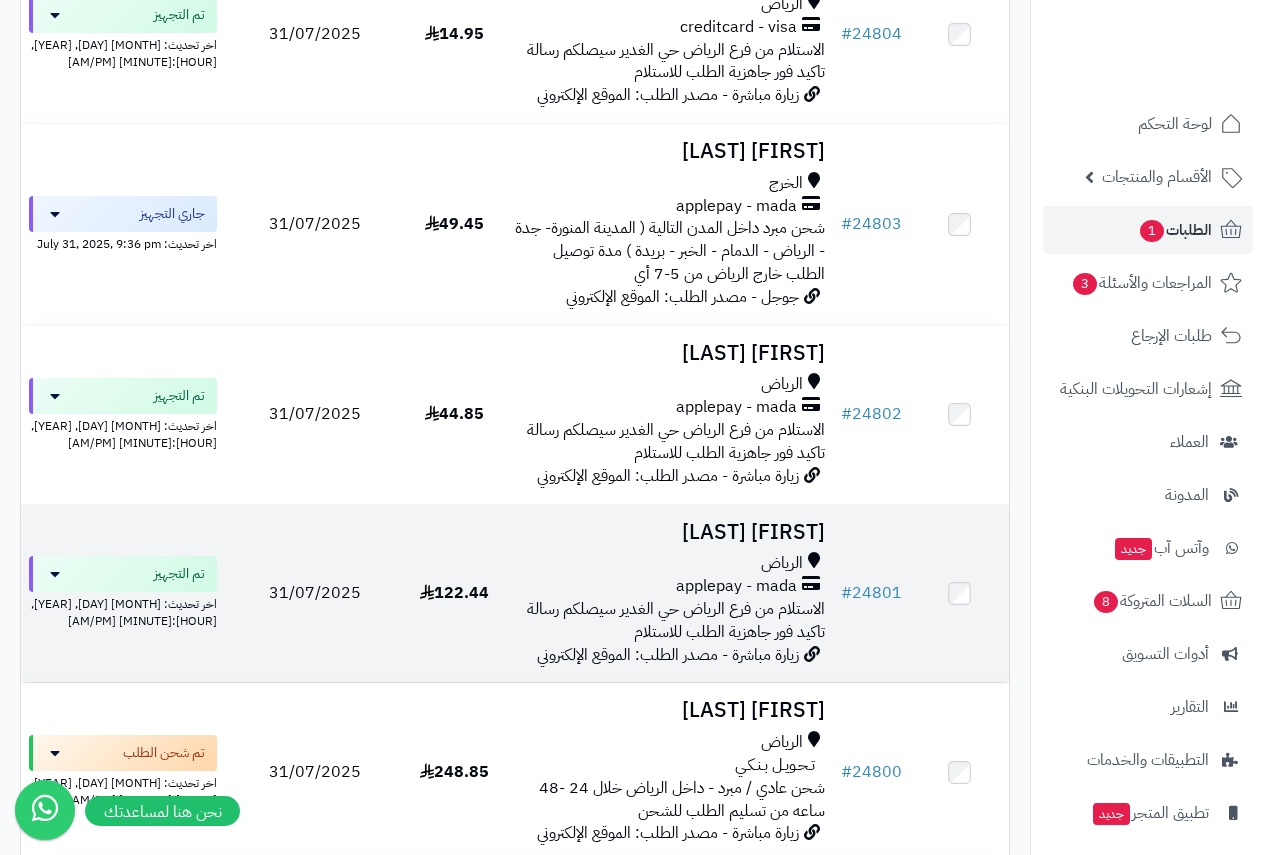 click on "امل الصغير" at bounding box center (668, 532) 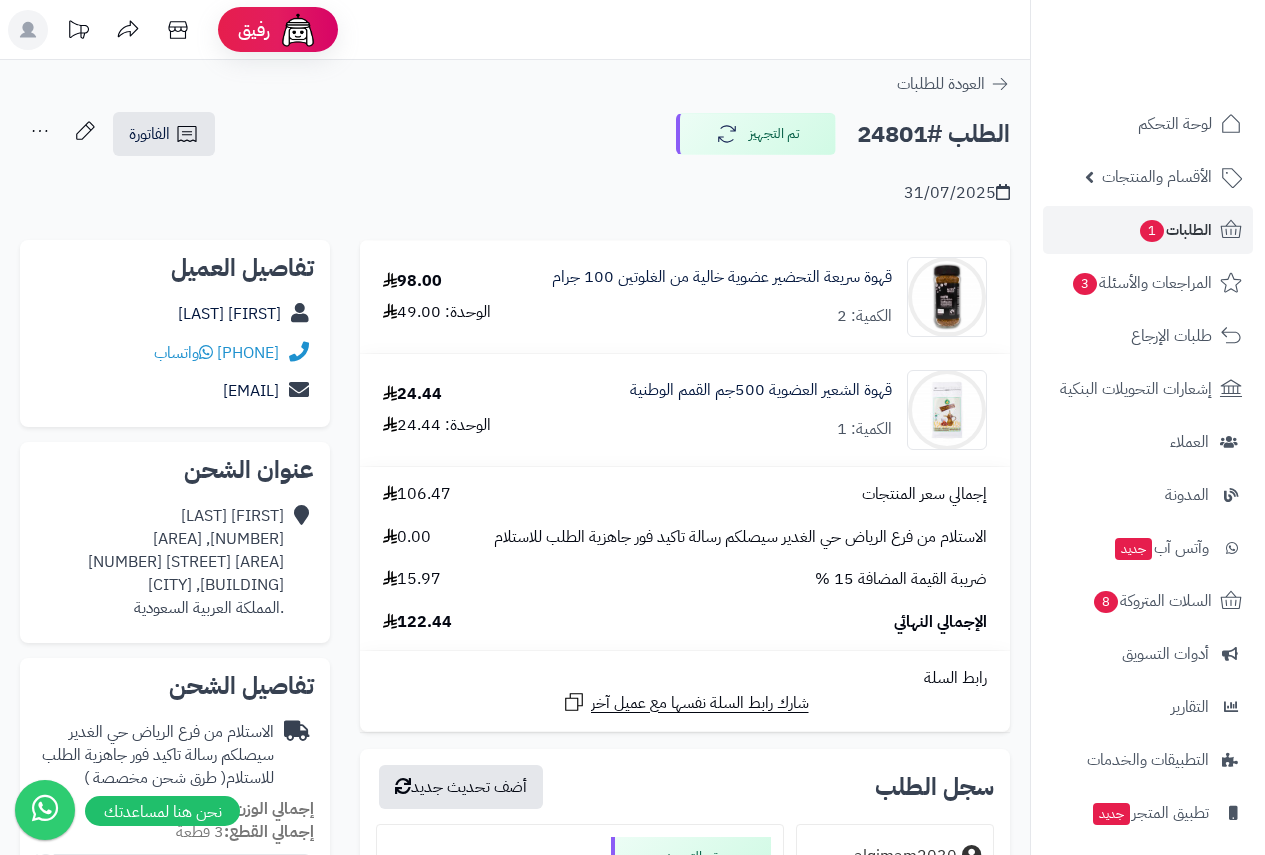 scroll, scrollTop: 0, scrollLeft: 0, axis: both 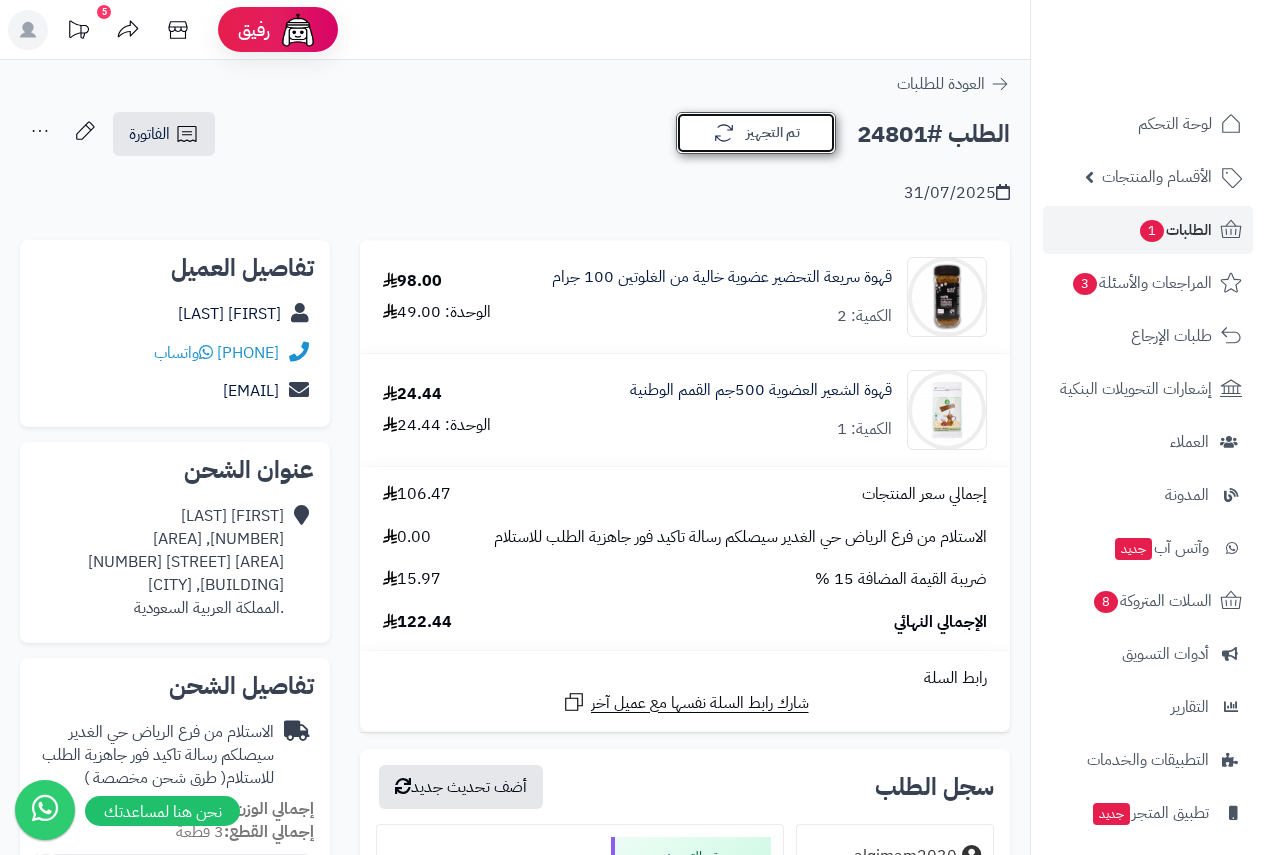 click on "تم التجهيز" at bounding box center [756, 133] 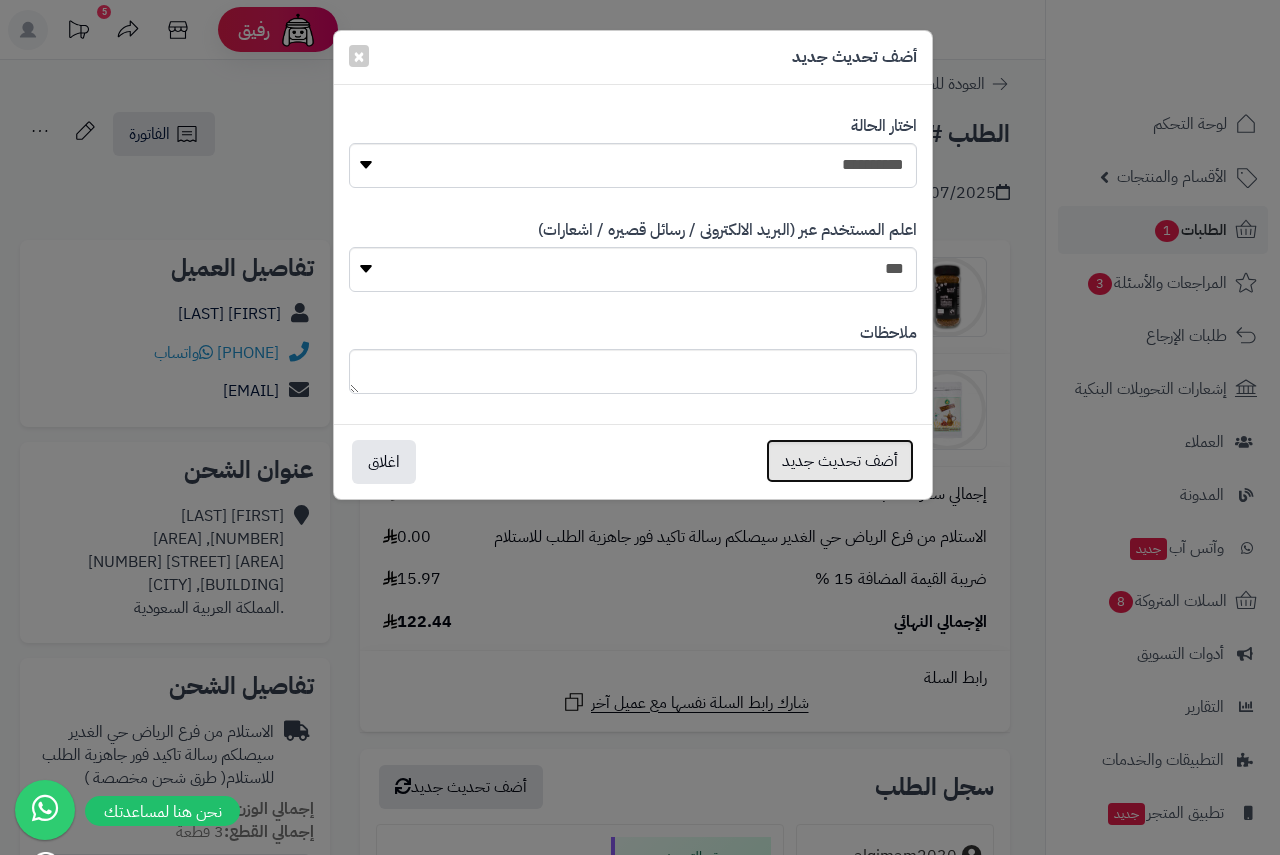 click on "أضف تحديث جديد" at bounding box center (840, 461) 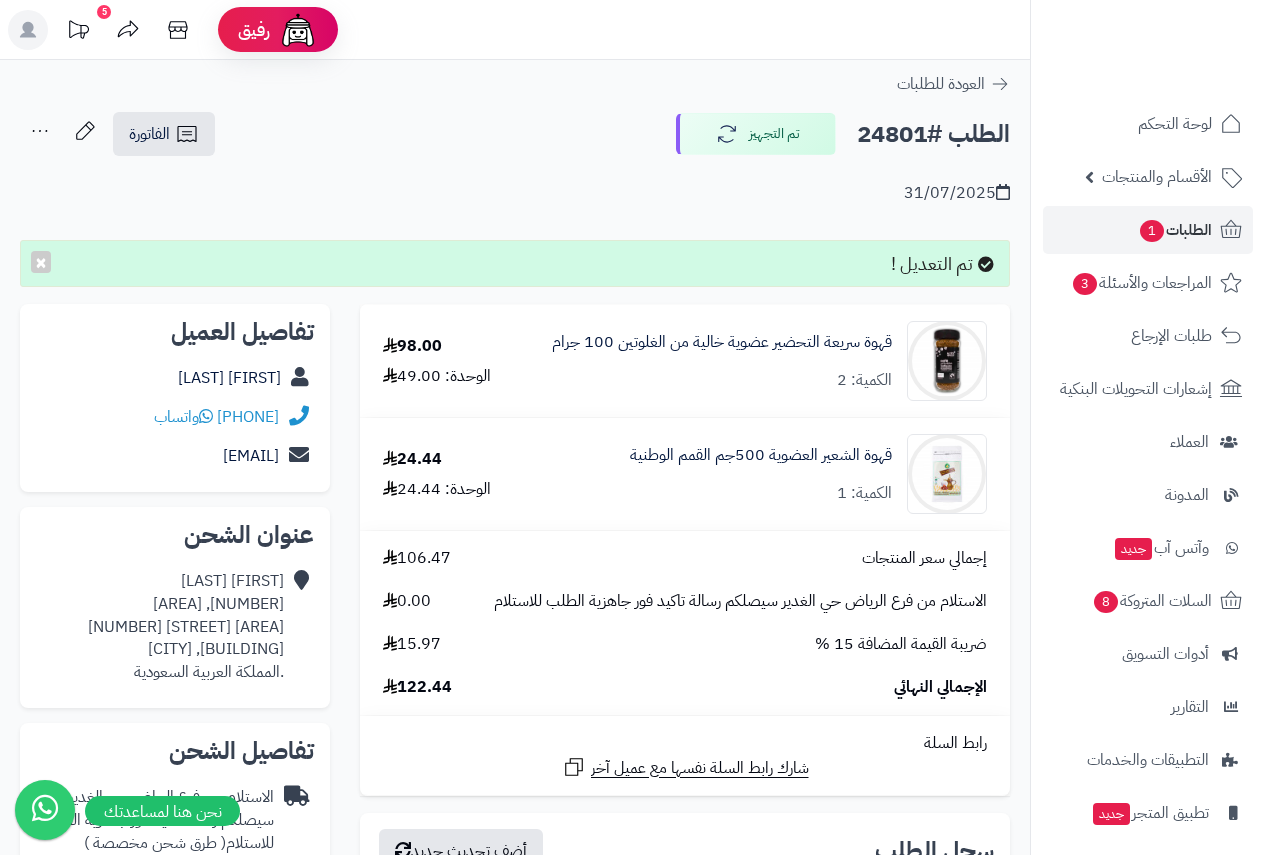 scroll, scrollTop: 6, scrollLeft: 0, axis: vertical 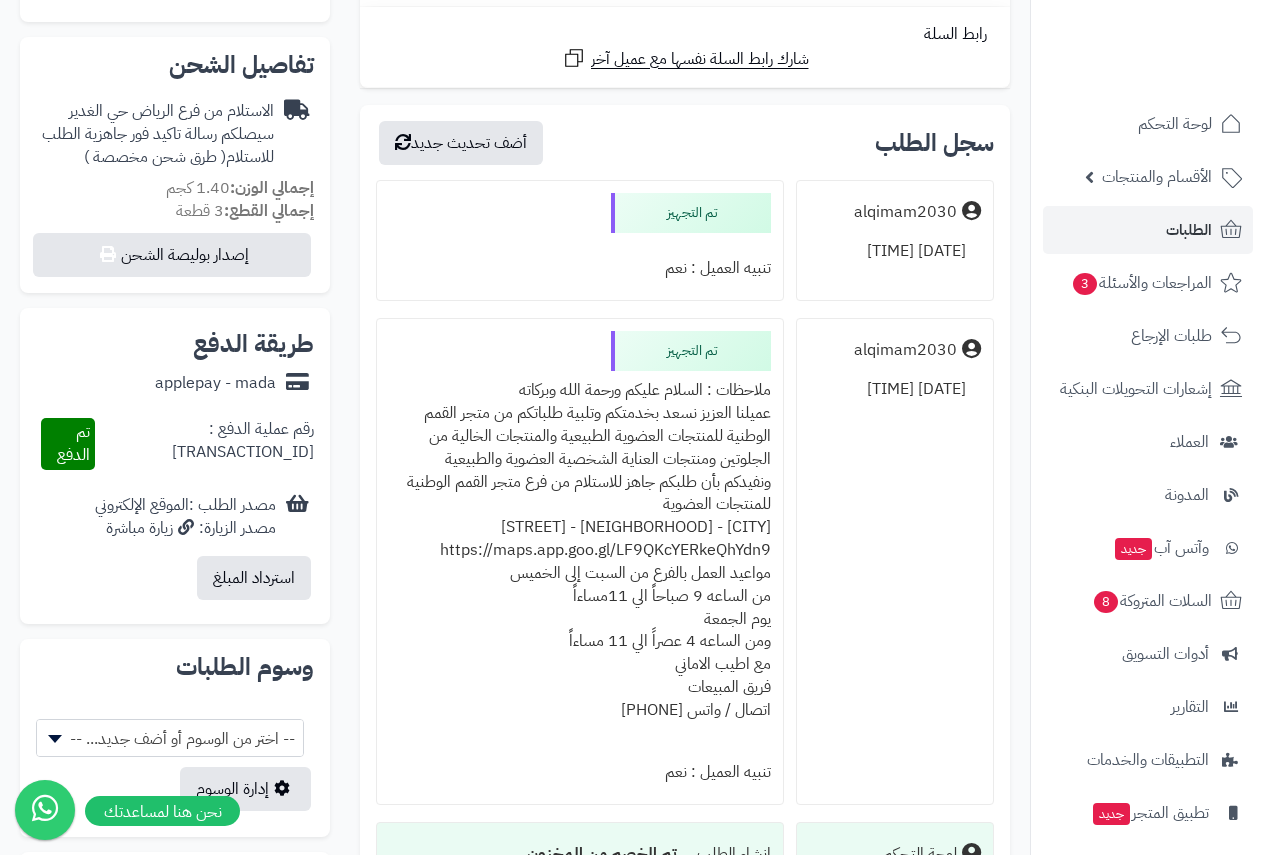 click on "ملاحظات : السلام عليكم ورحمة الله وبركاته
عميلنا العزيز نسعد بخدمتكم وتلبية طلباتكم من متجر القمم الوطنية للمنتجات العضوية الطبيعية والمنتجات الخالية من الجلوتين ومنتجات العناية الشخصية العضوية والطبيعية
ونفيدكم بأن طلبكم جاهز للاستلام من فرع متجر القمم الوطنية للمنتجات العضوية
[CITY] - حي الغدير - شارع السيل
https://maps.app.goo.gl/LF9QKcYERkeQhYdn9
مواعيد العمل بالفرع من السبت إلى الخميس
من الساعه 9 صباحاََ الي 11مساءاََ
يوم الجمعة
ومن الساعه 4 عصراً الي 11 مساءاََ
مع اطيب الاماني
فريق المبيعات
اتصال / واتس [PHONE]" at bounding box center (580, 562) 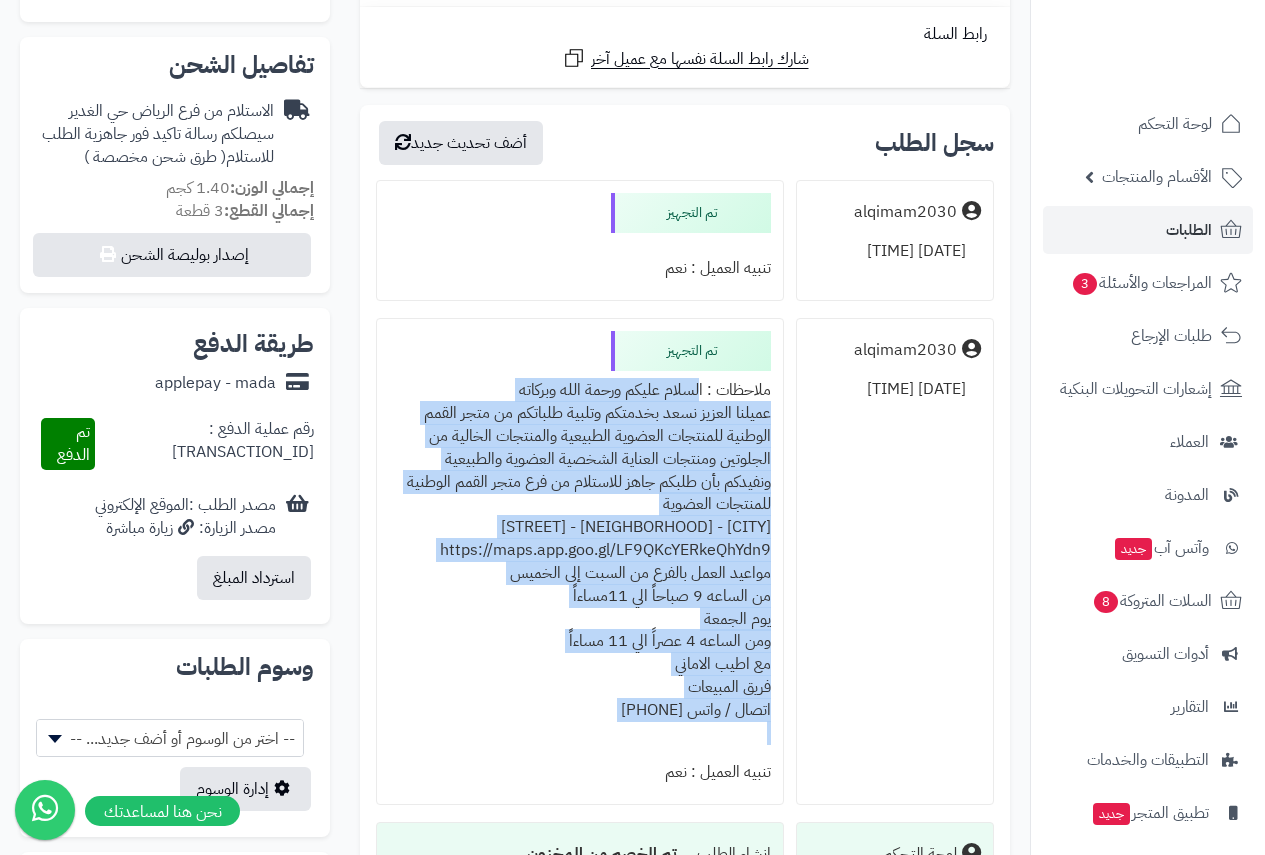 drag, startPoint x: 691, startPoint y: 390, endPoint x: 616, endPoint y: 729, distance: 347.19736 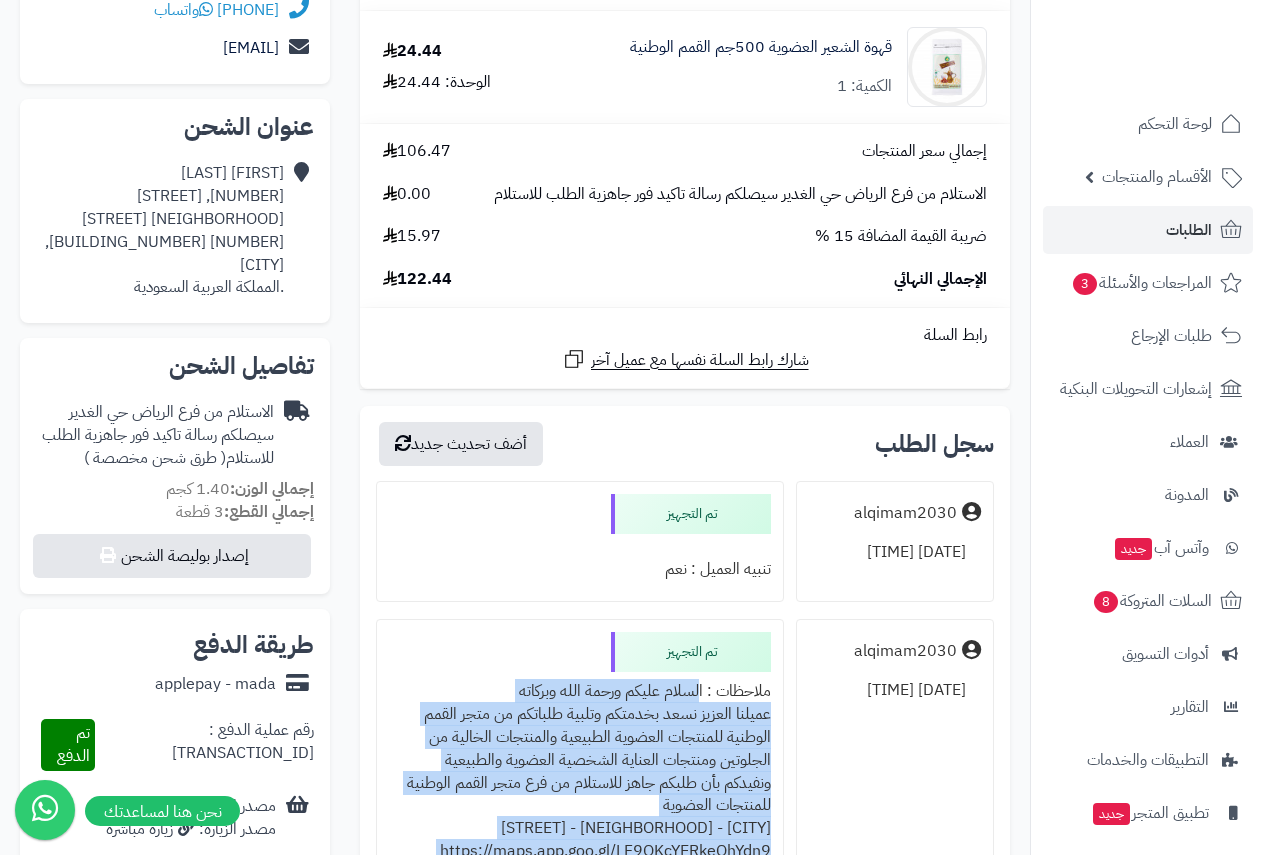 scroll, scrollTop: 144, scrollLeft: 0, axis: vertical 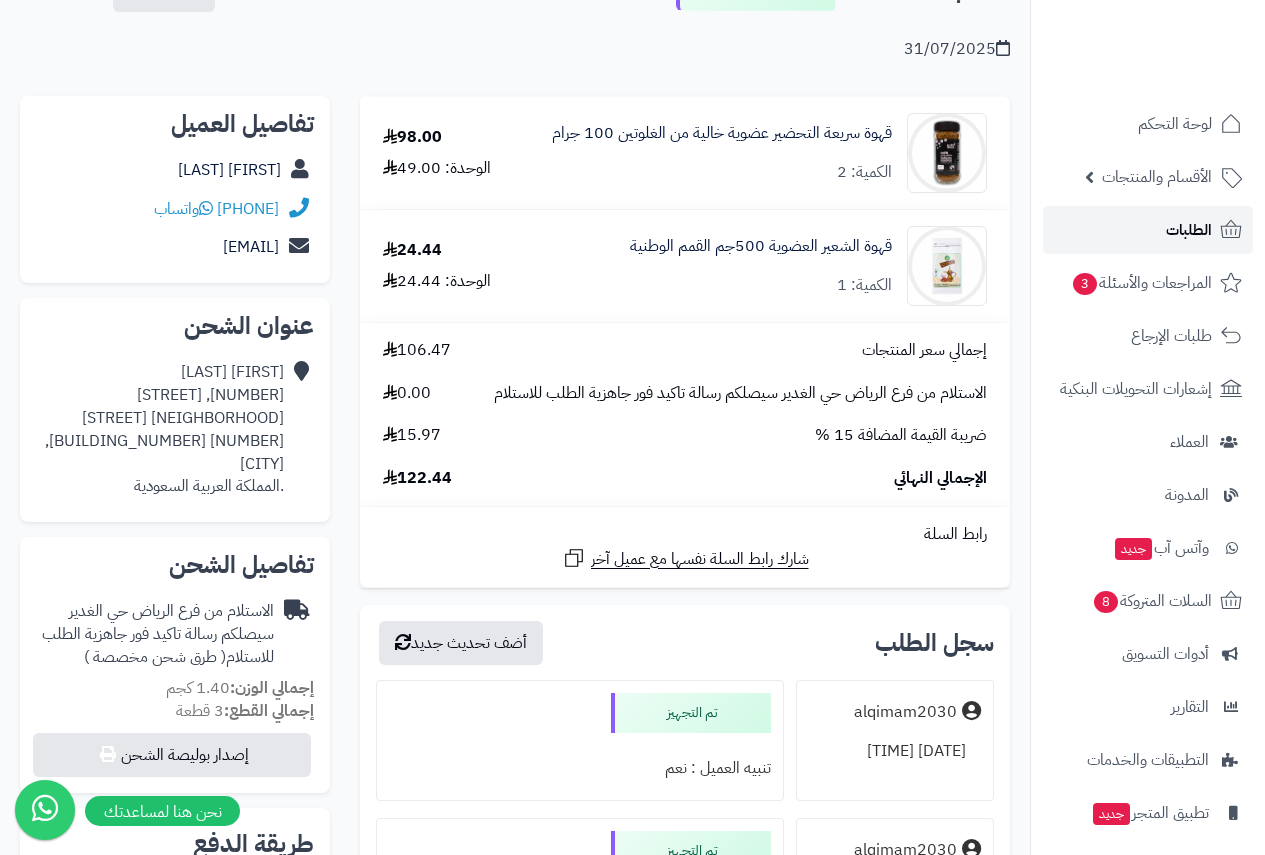 click on "الطلبات" at bounding box center [1189, 230] 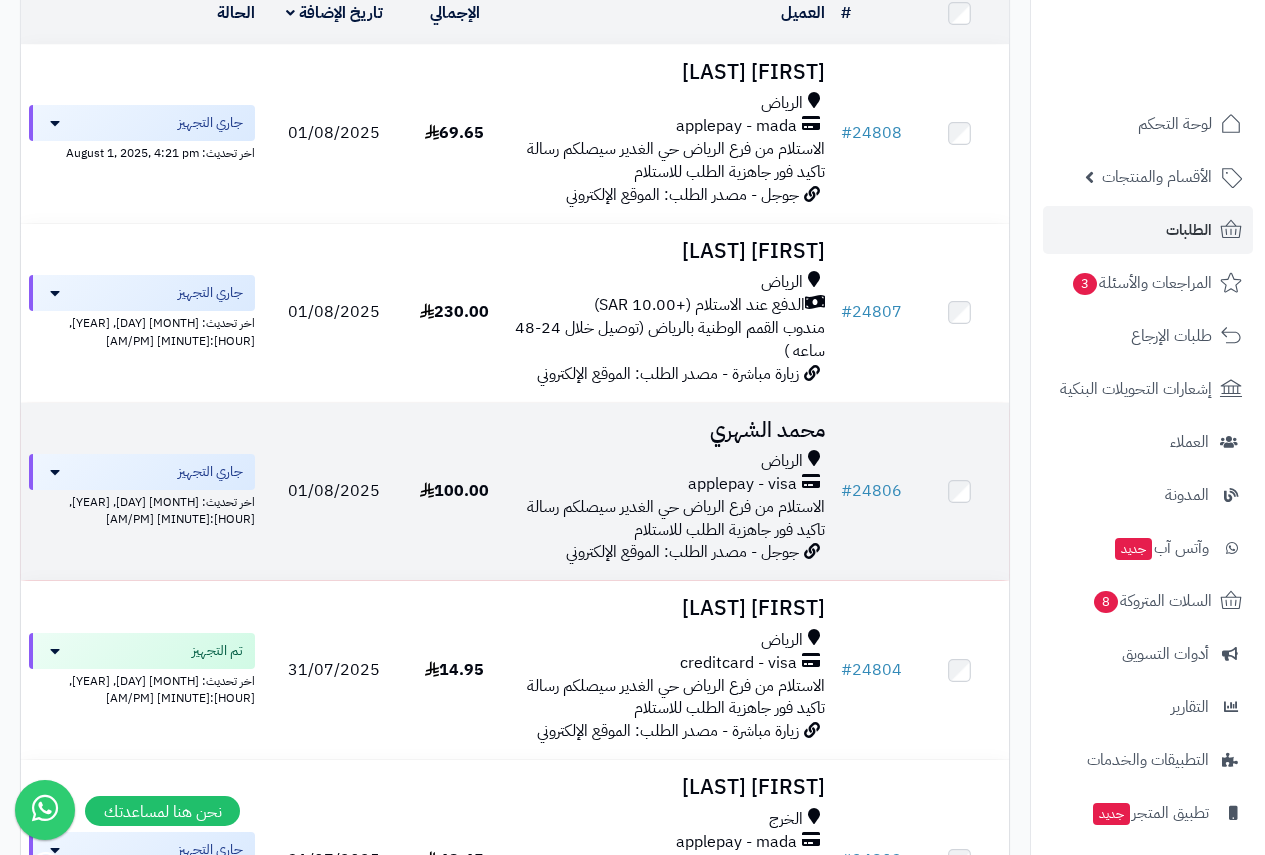scroll, scrollTop: 300, scrollLeft: 0, axis: vertical 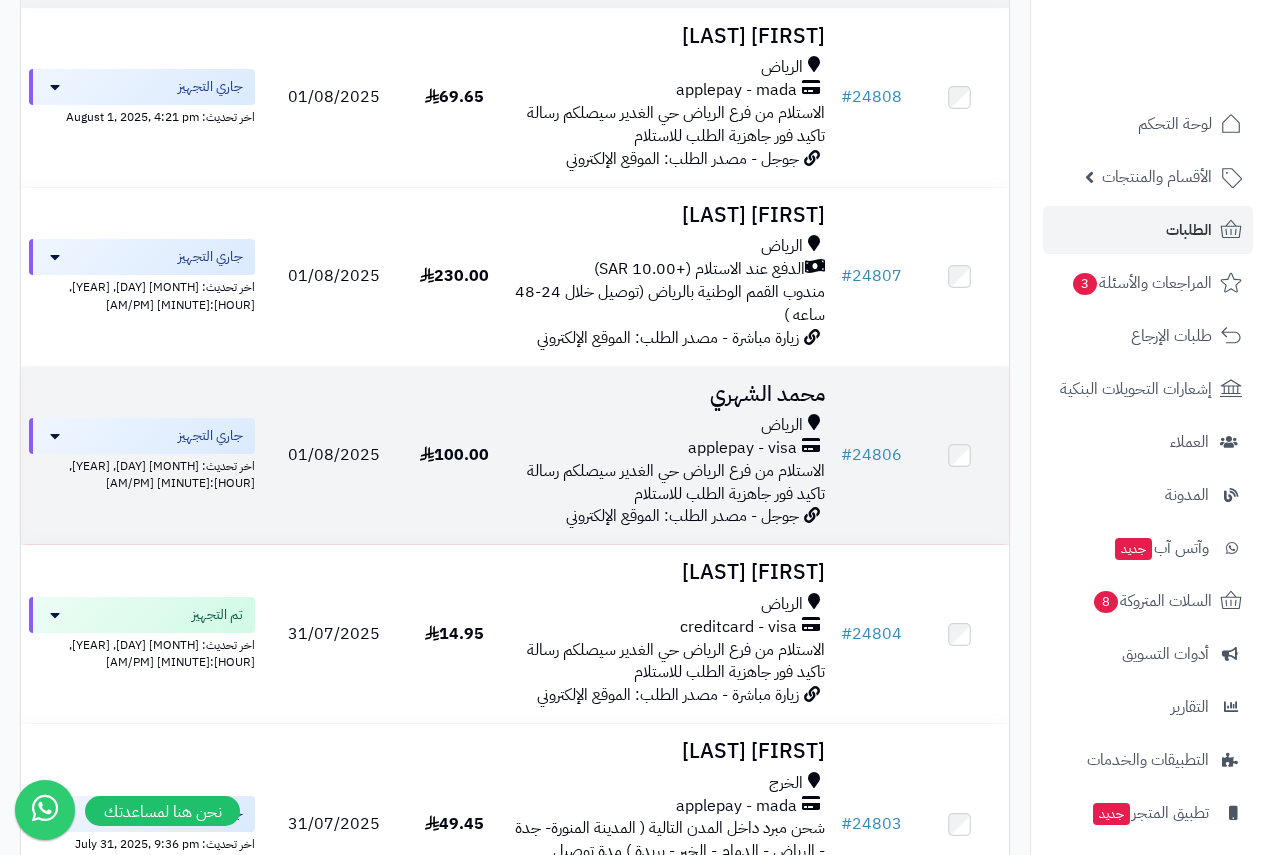 click on "محمد الشهري" at bounding box center (668, 394) 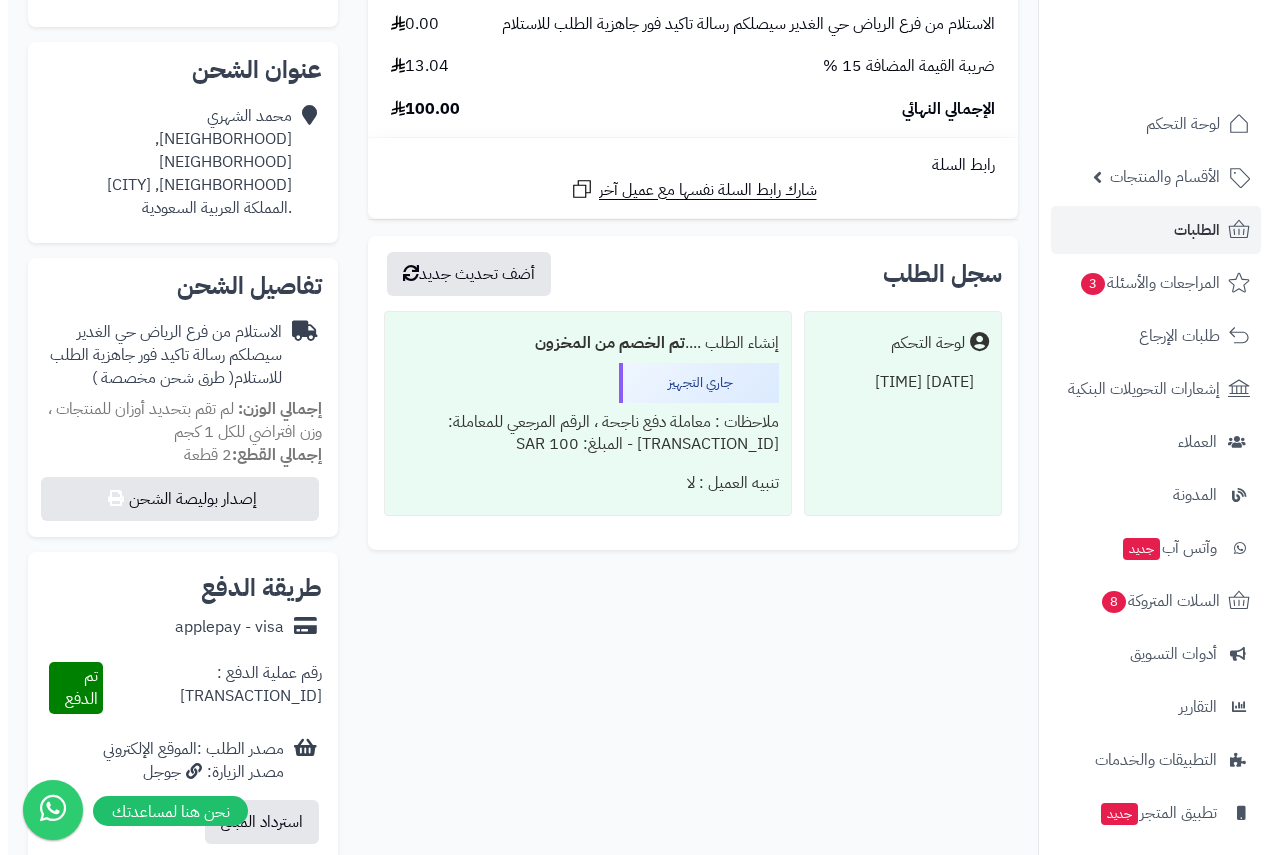 scroll, scrollTop: 0, scrollLeft: 0, axis: both 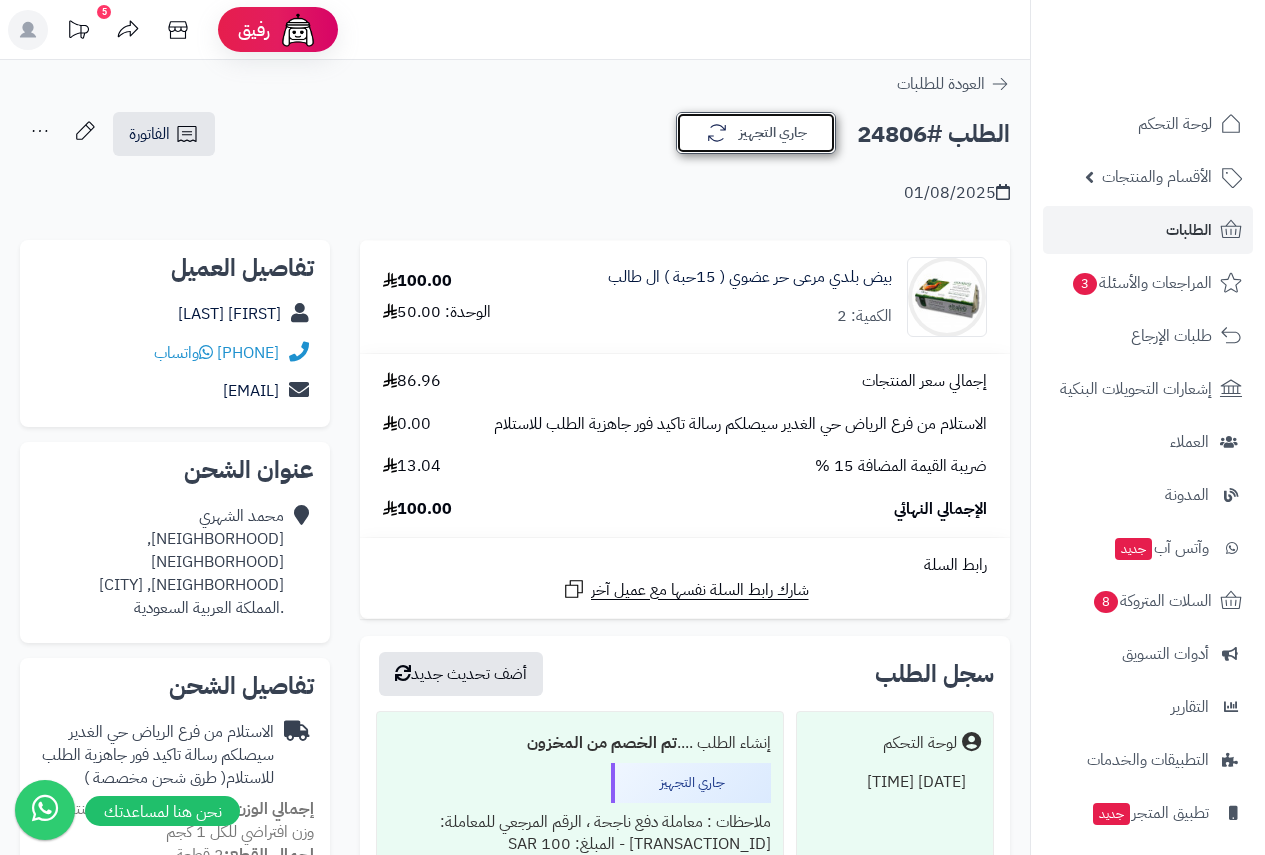 click on "جاري التجهيز" at bounding box center [756, 133] 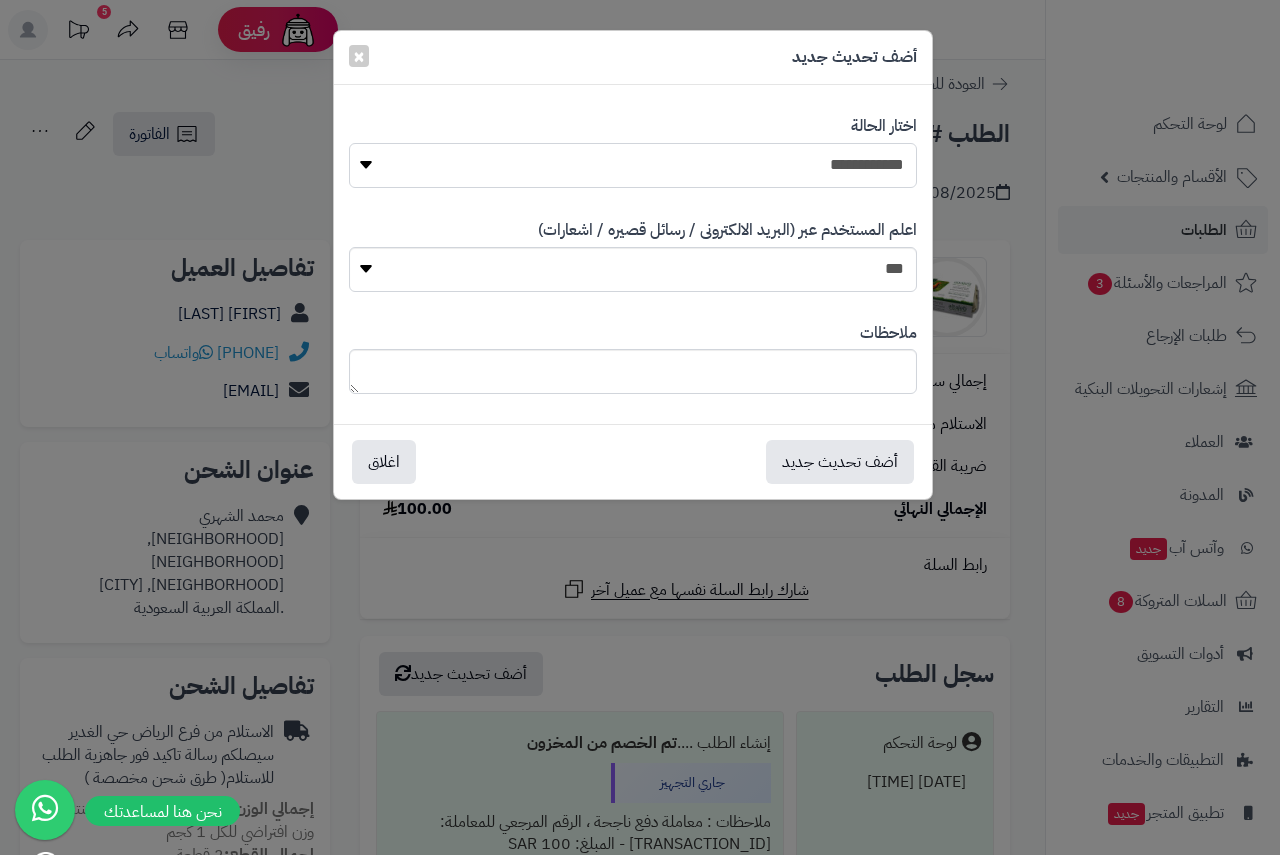 click on "**********" at bounding box center (633, 165) 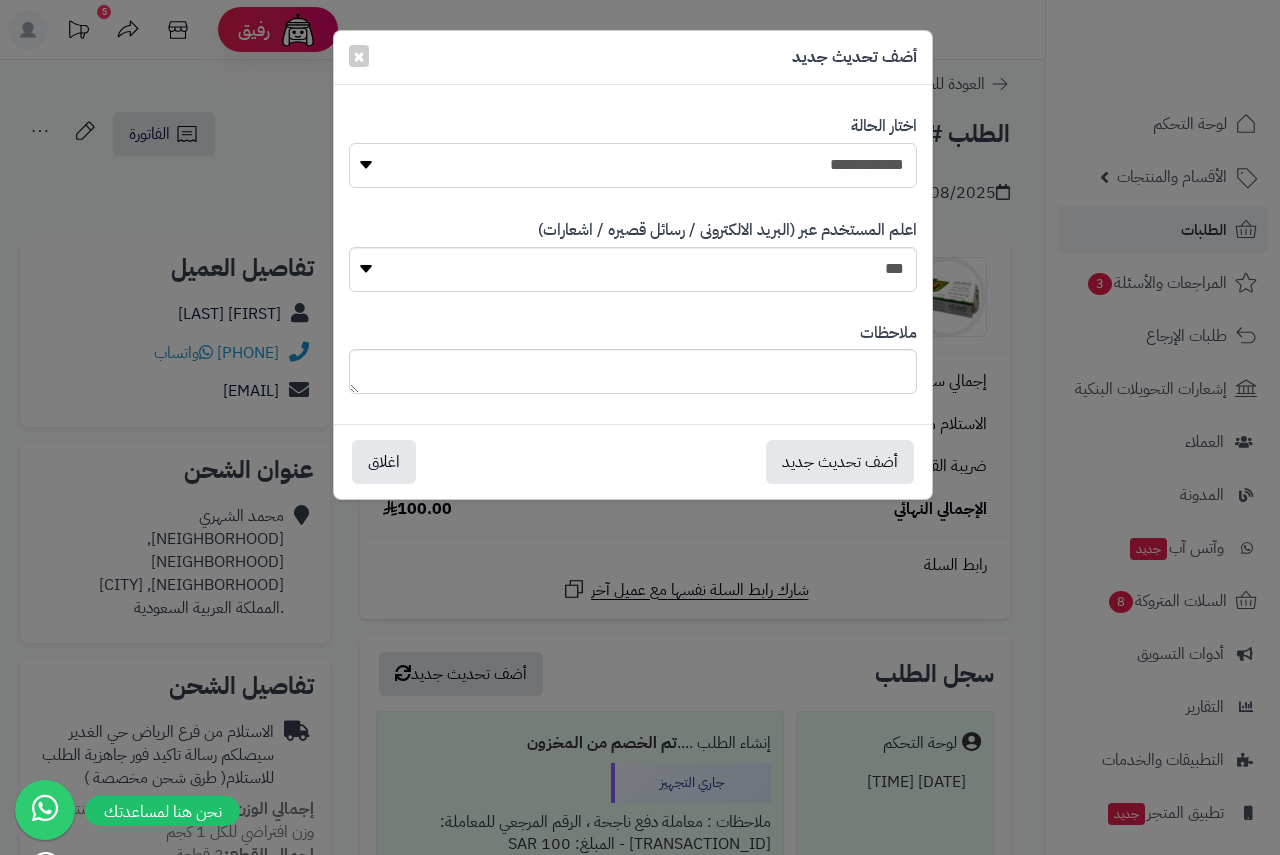 select on "**" 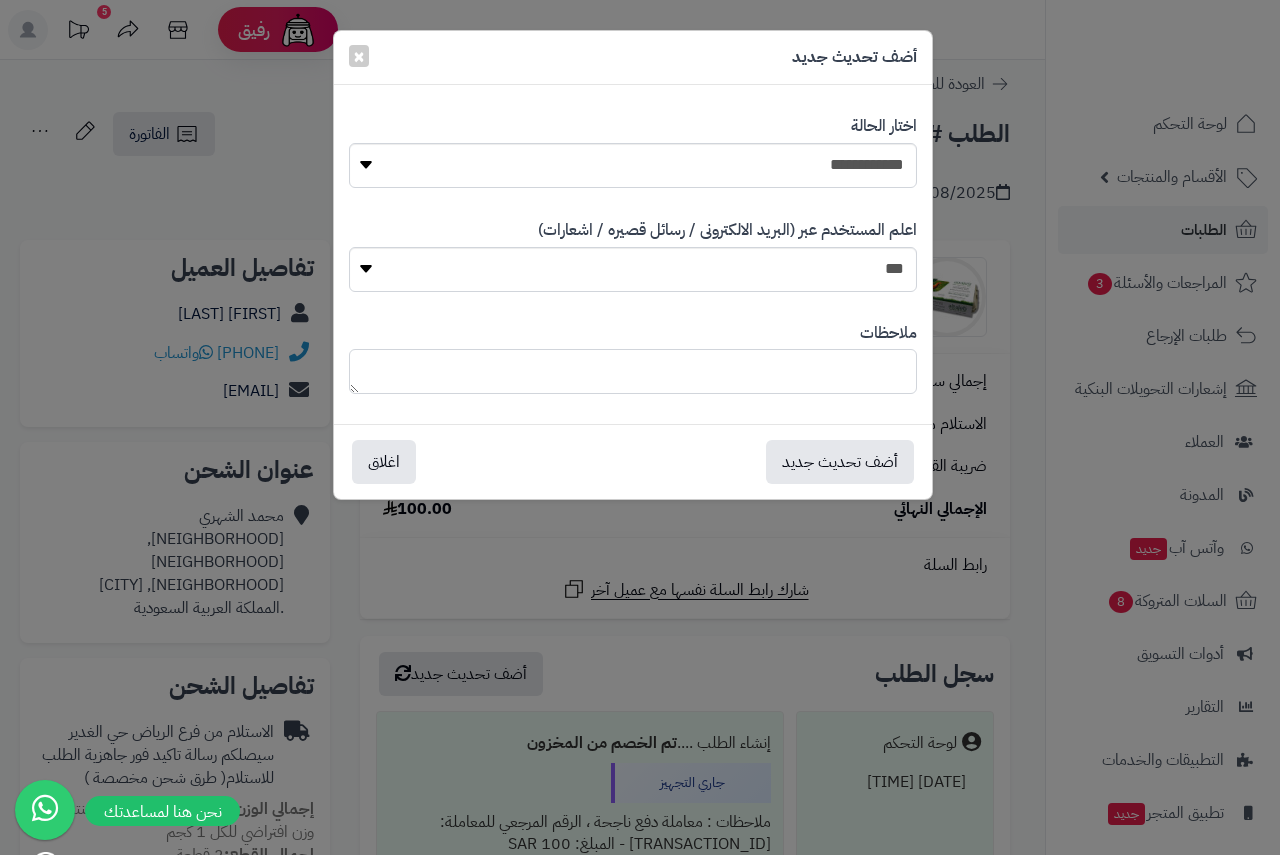 paste on "**********" 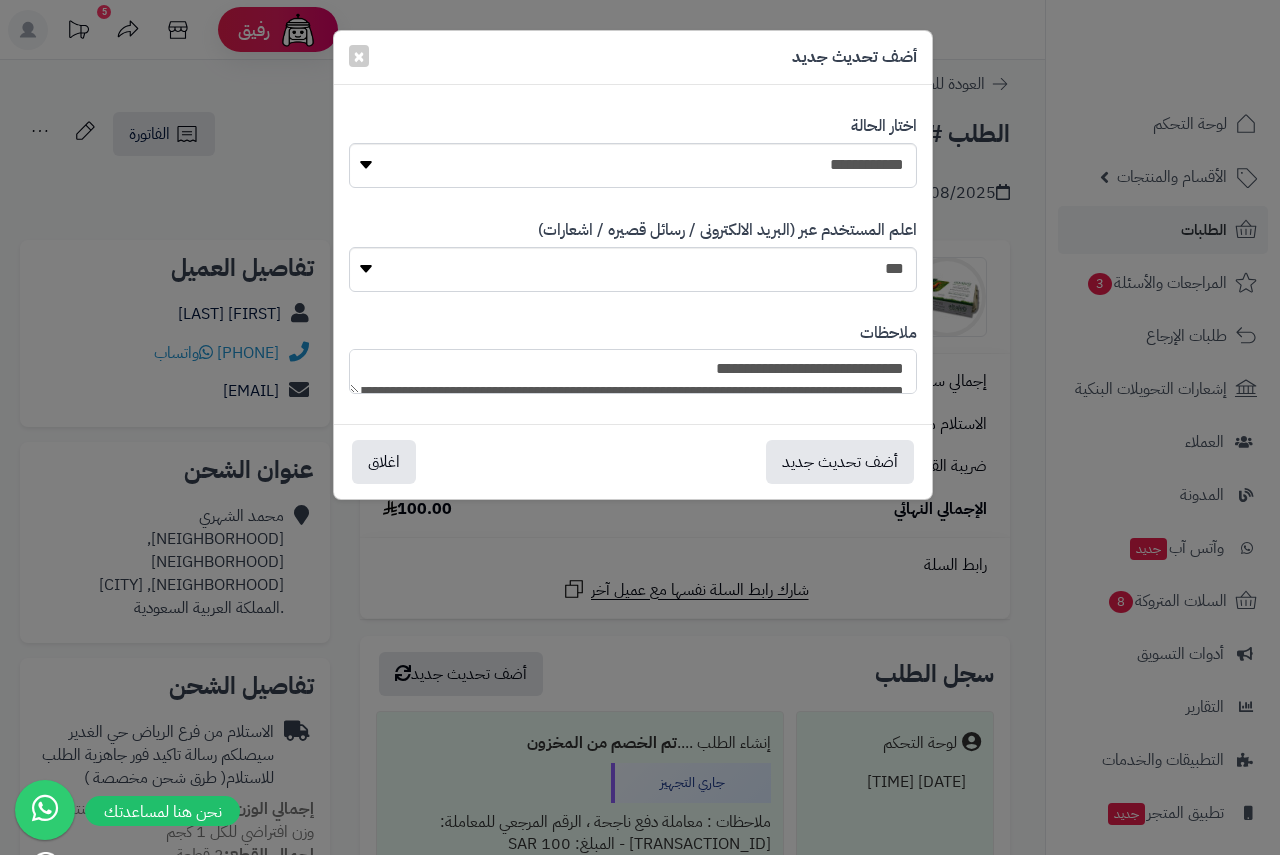 scroll, scrollTop: 309, scrollLeft: 0, axis: vertical 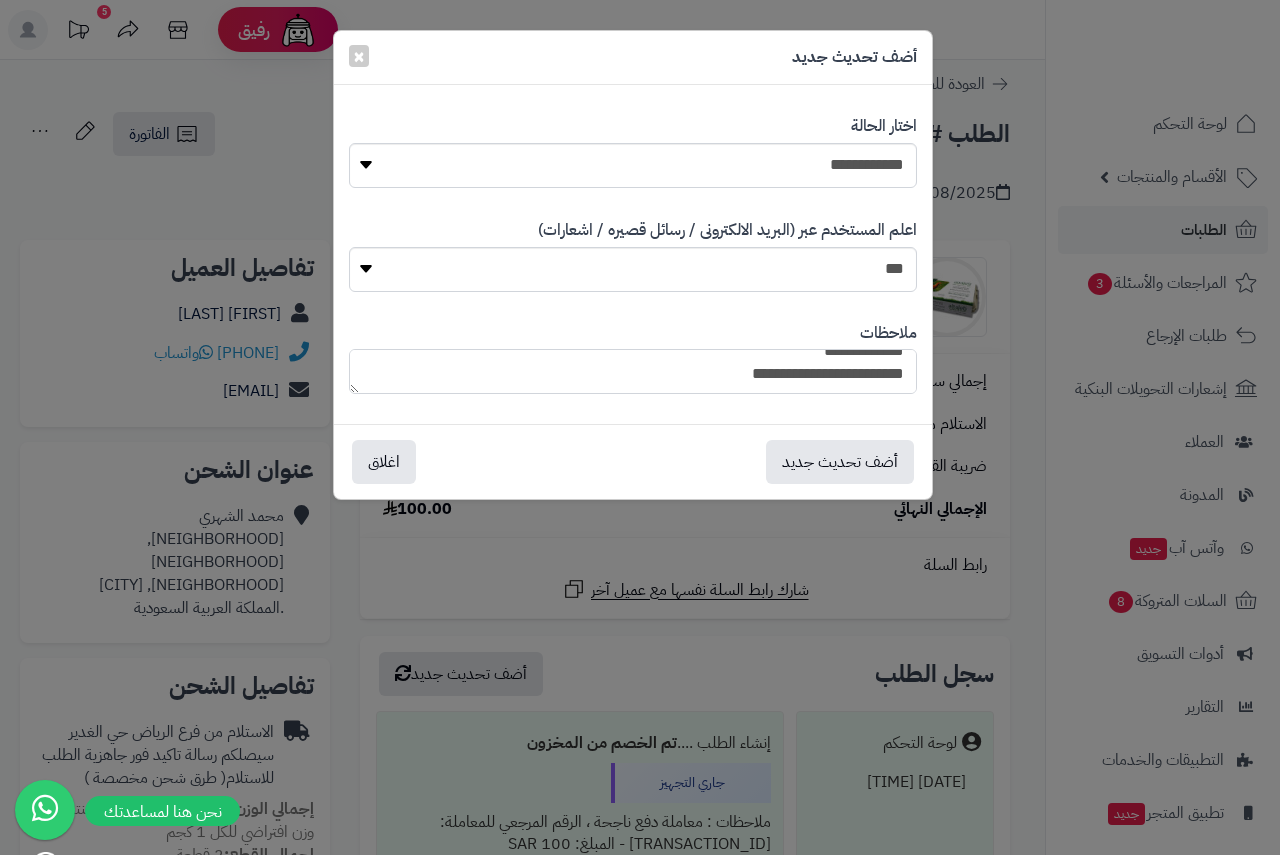 paste on "**********" 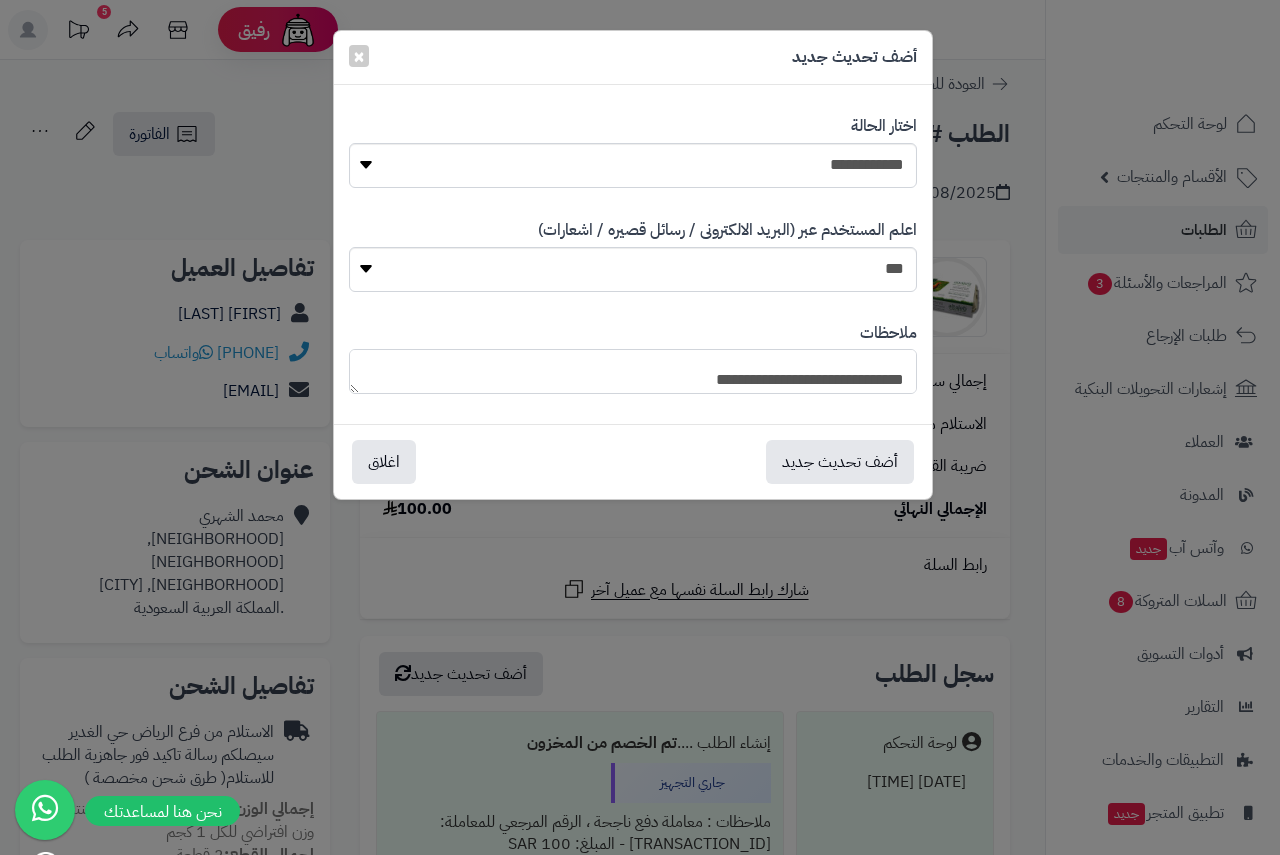scroll, scrollTop: 628, scrollLeft: 0, axis: vertical 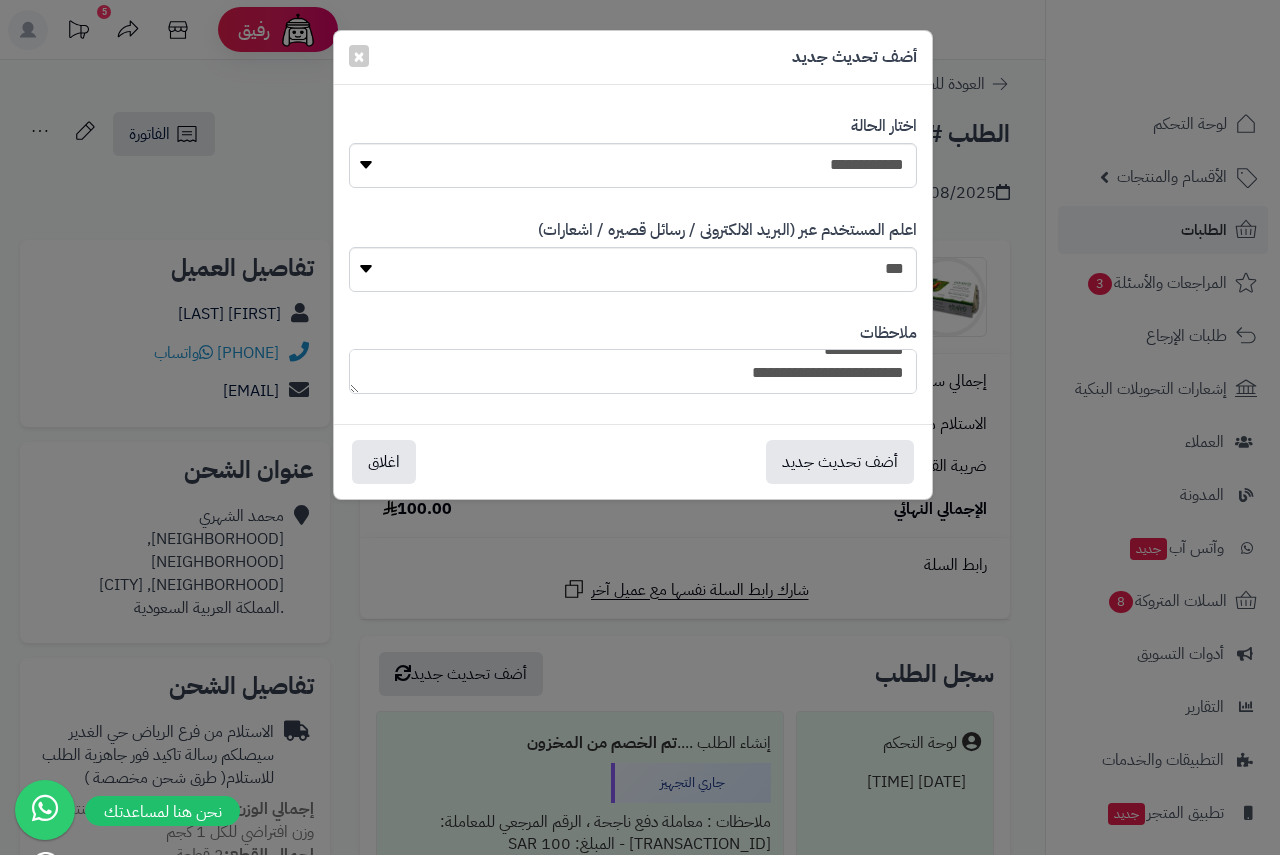paste on "**********" 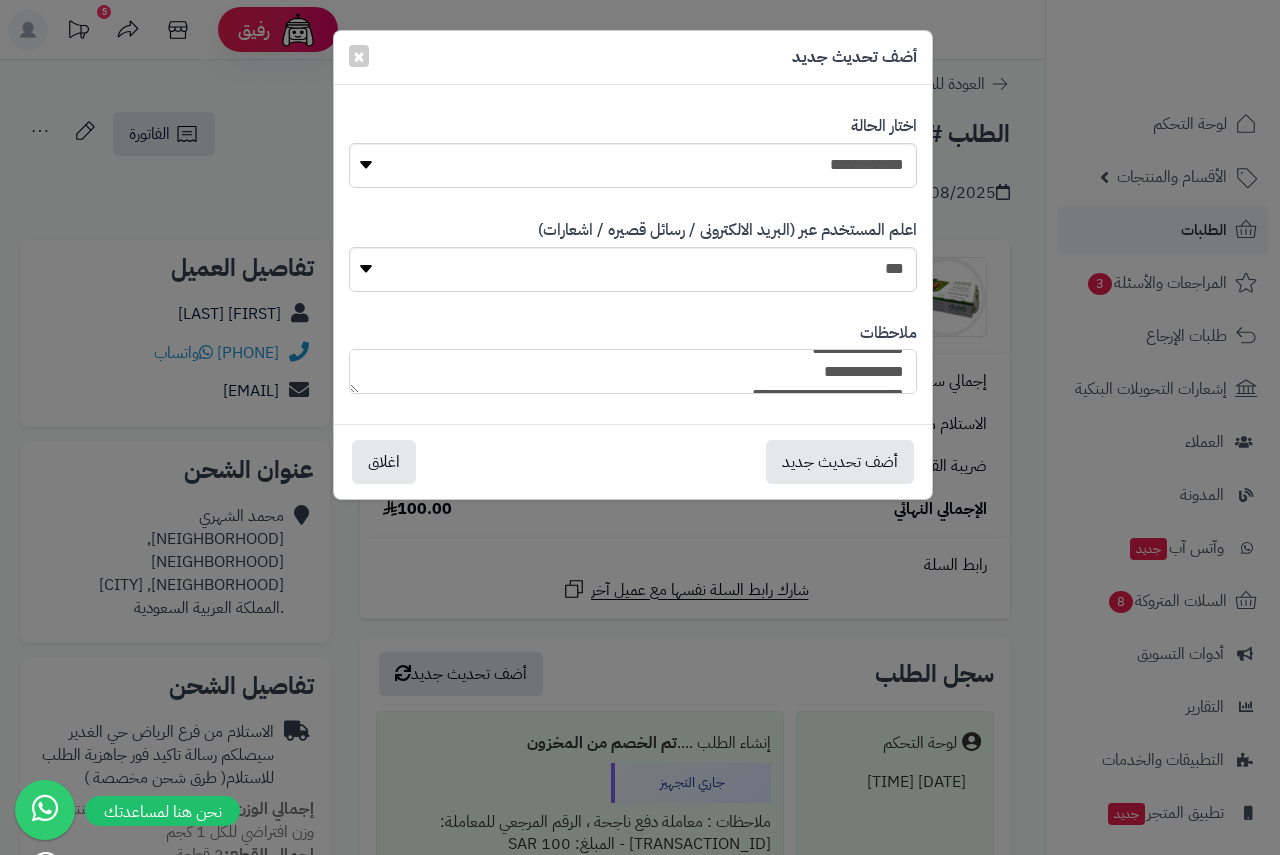 scroll, scrollTop: 955, scrollLeft: 0, axis: vertical 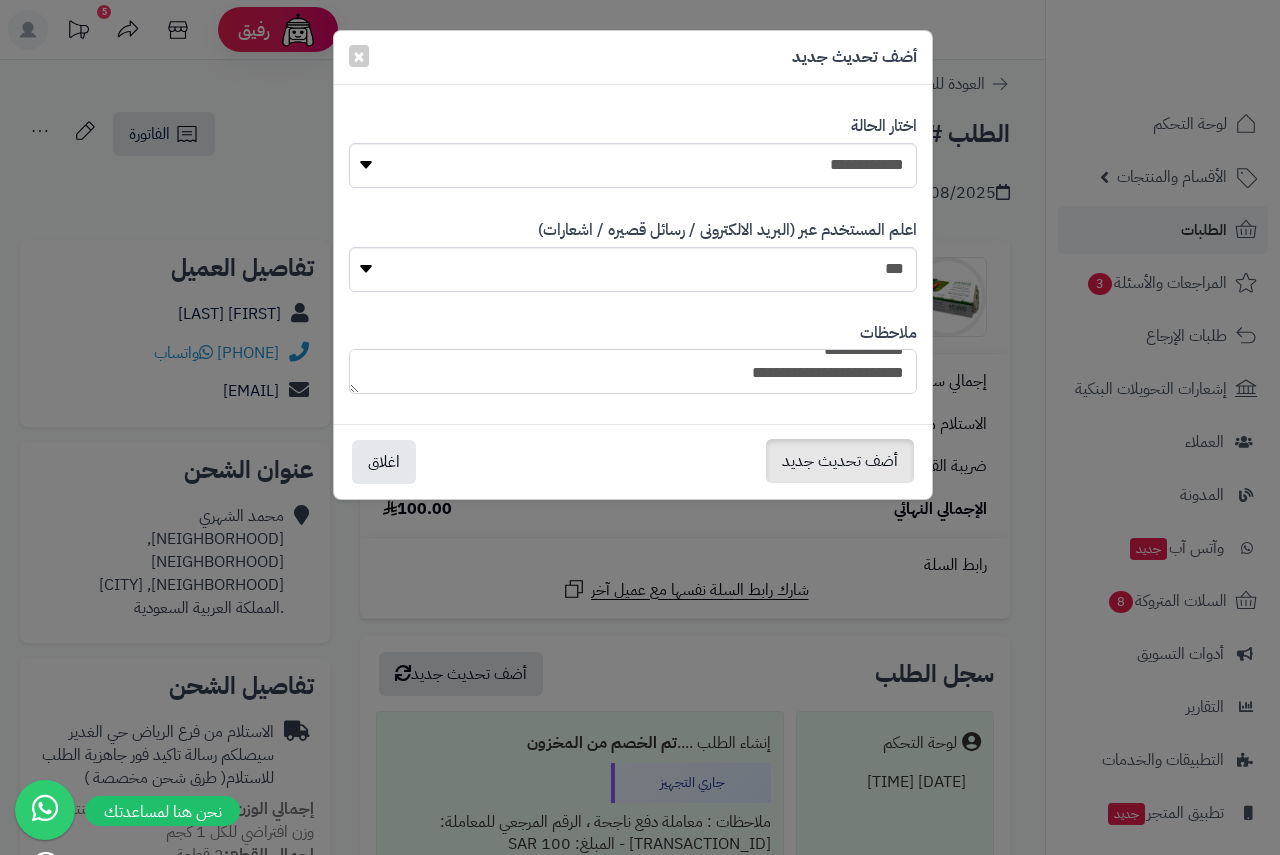 type on "**********" 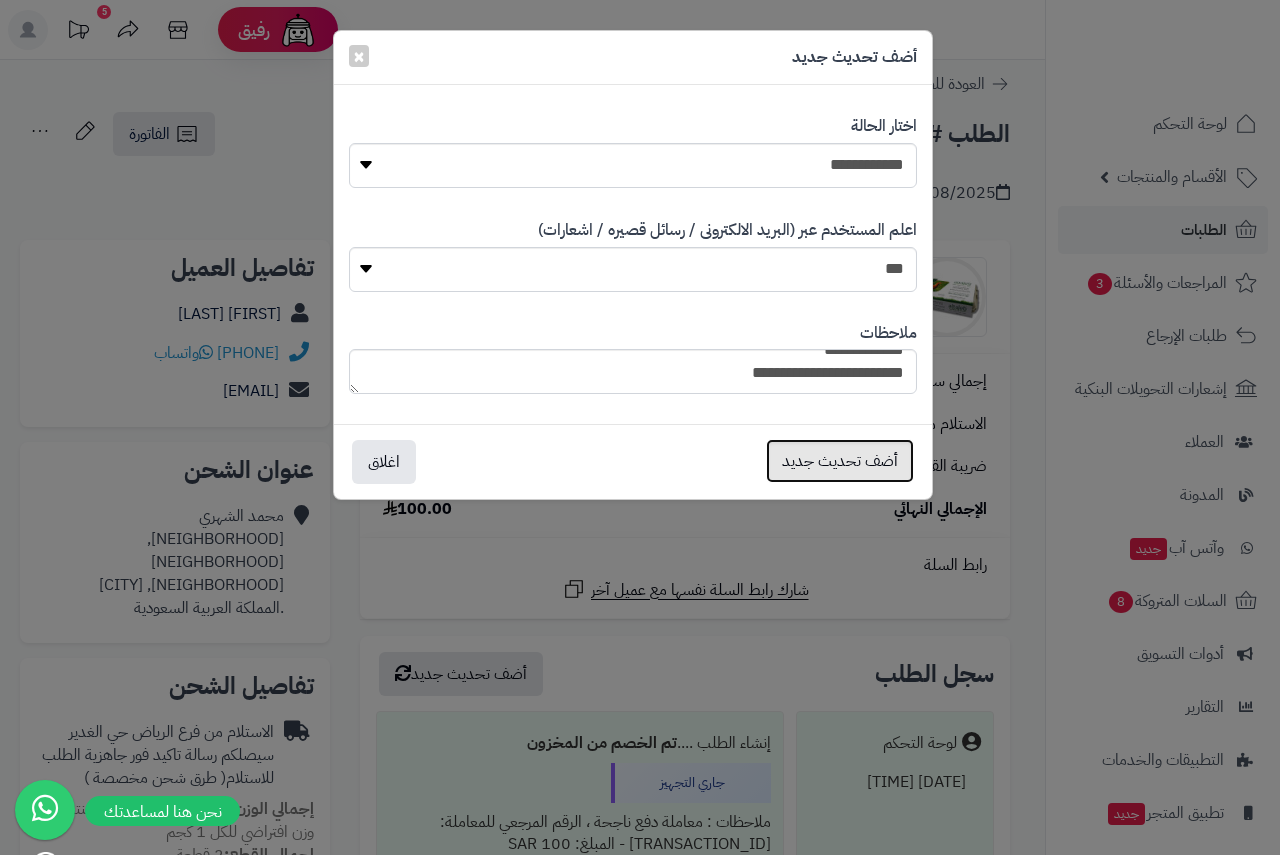 click on "أضف تحديث جديد" at bounding box center [840, 461] 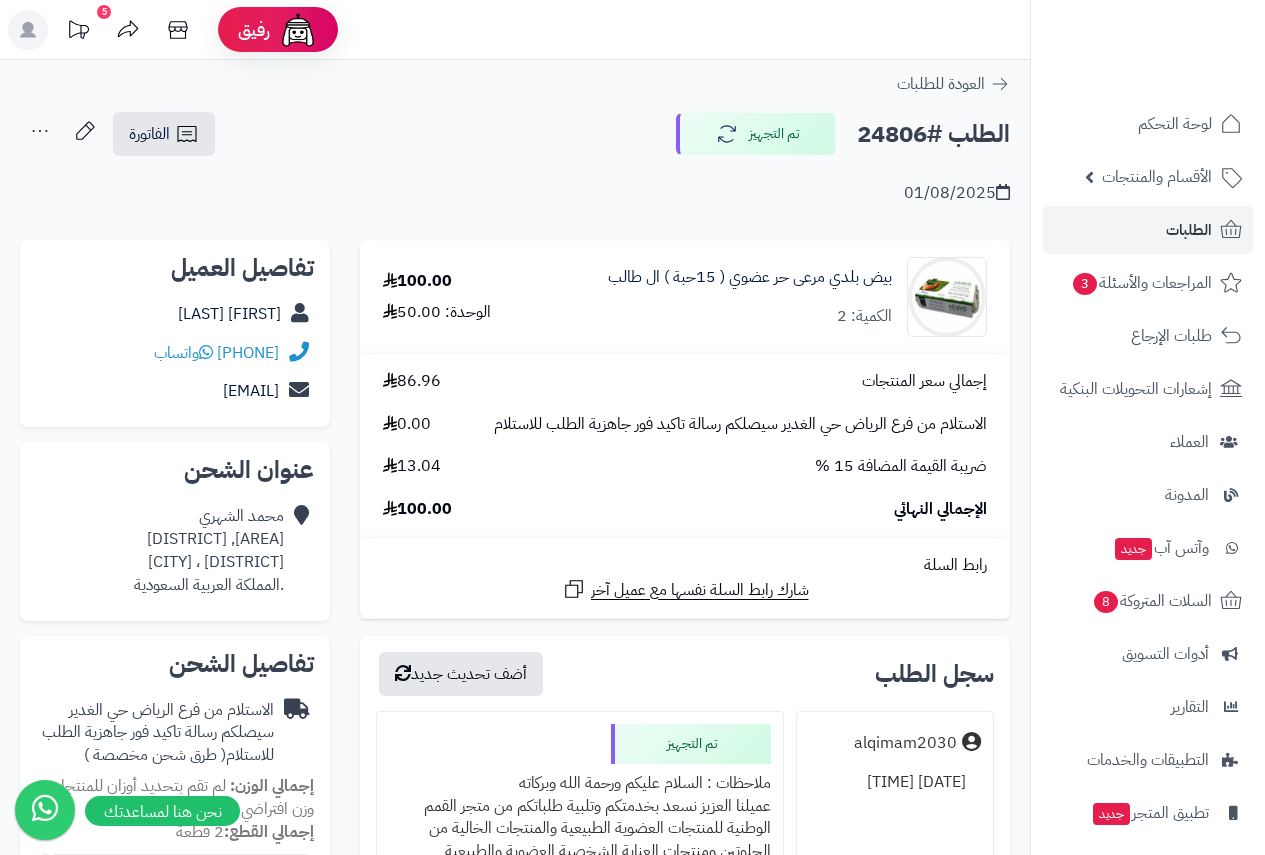 scroll, scrollTop: 0, scrollLeft: 0, axis: both 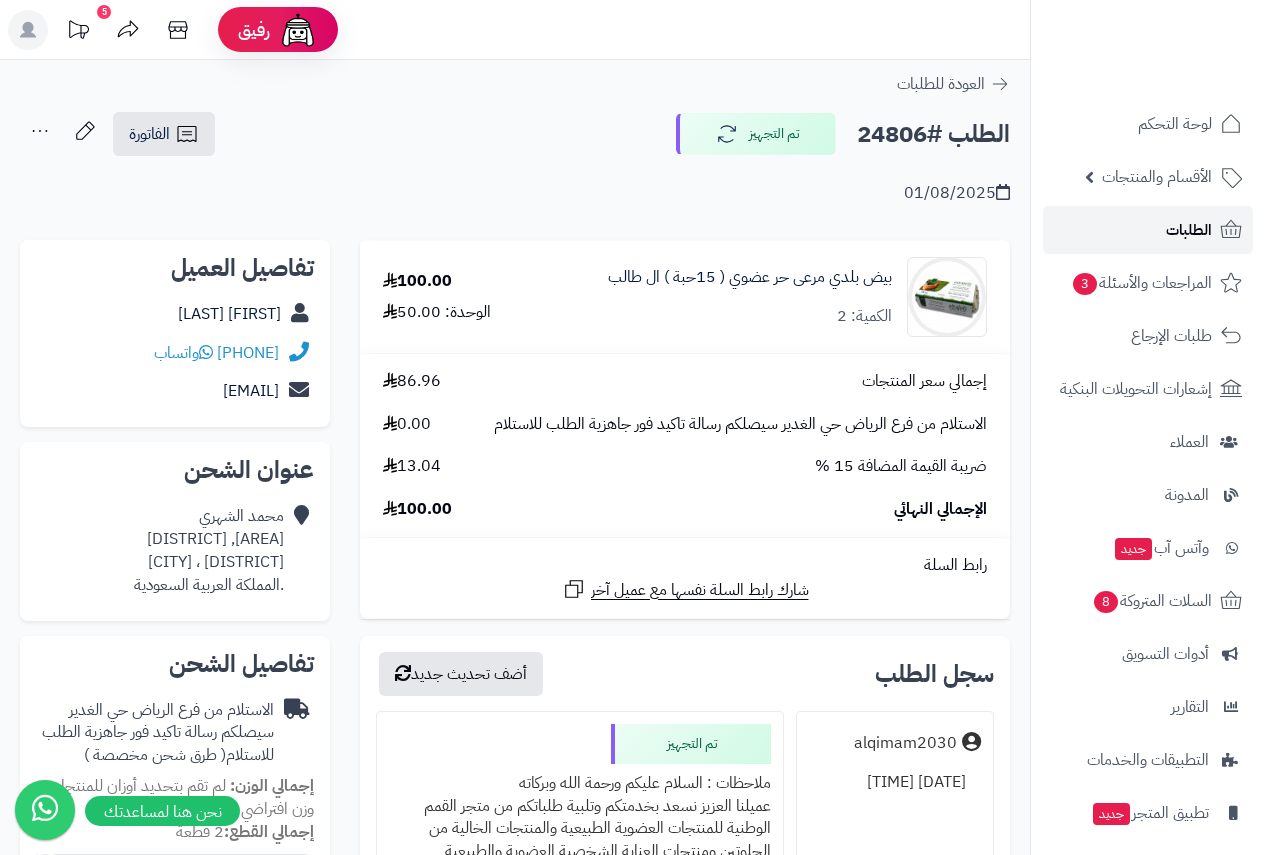 click on "الطلبات" at bounding box center [1189, 230] 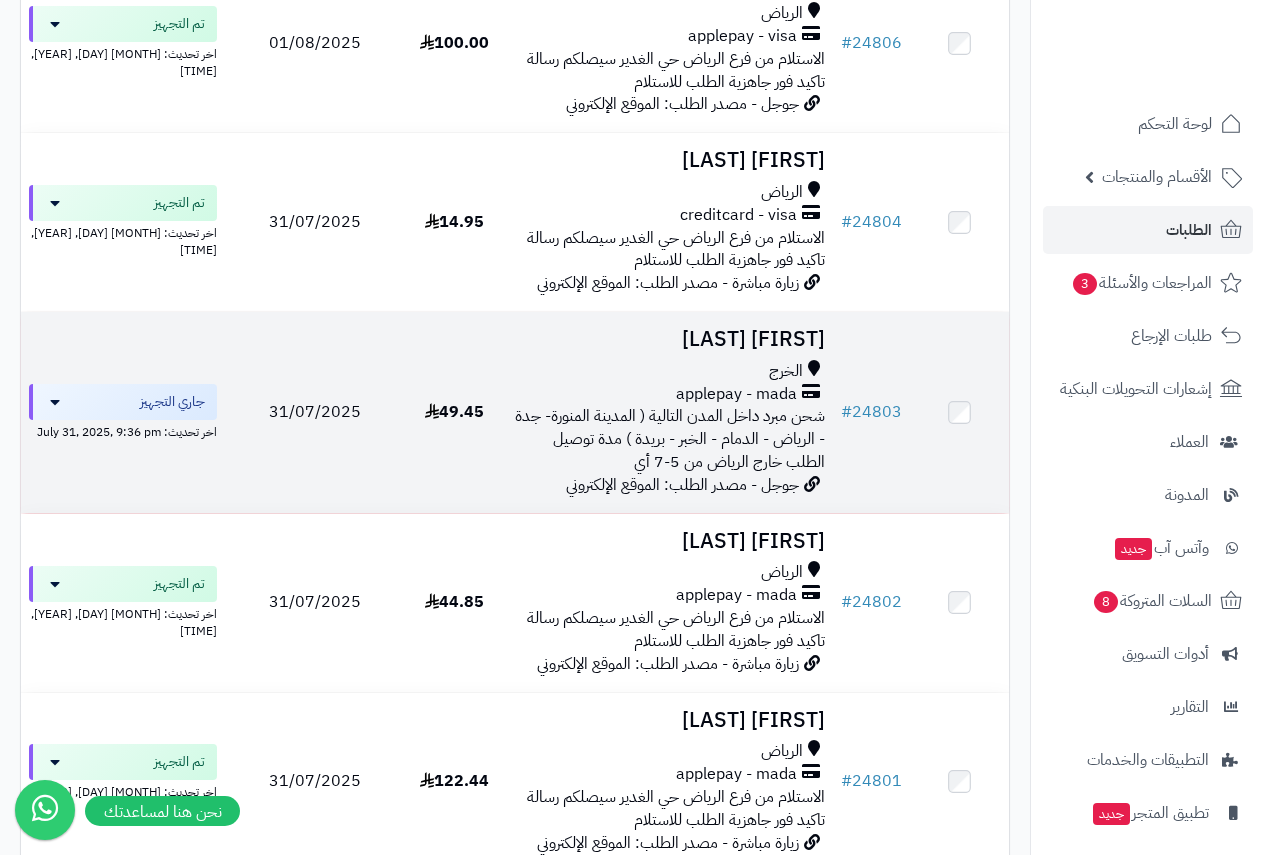 scroll, scrollTop: 900, scrollLeft: 0, axis: vertical 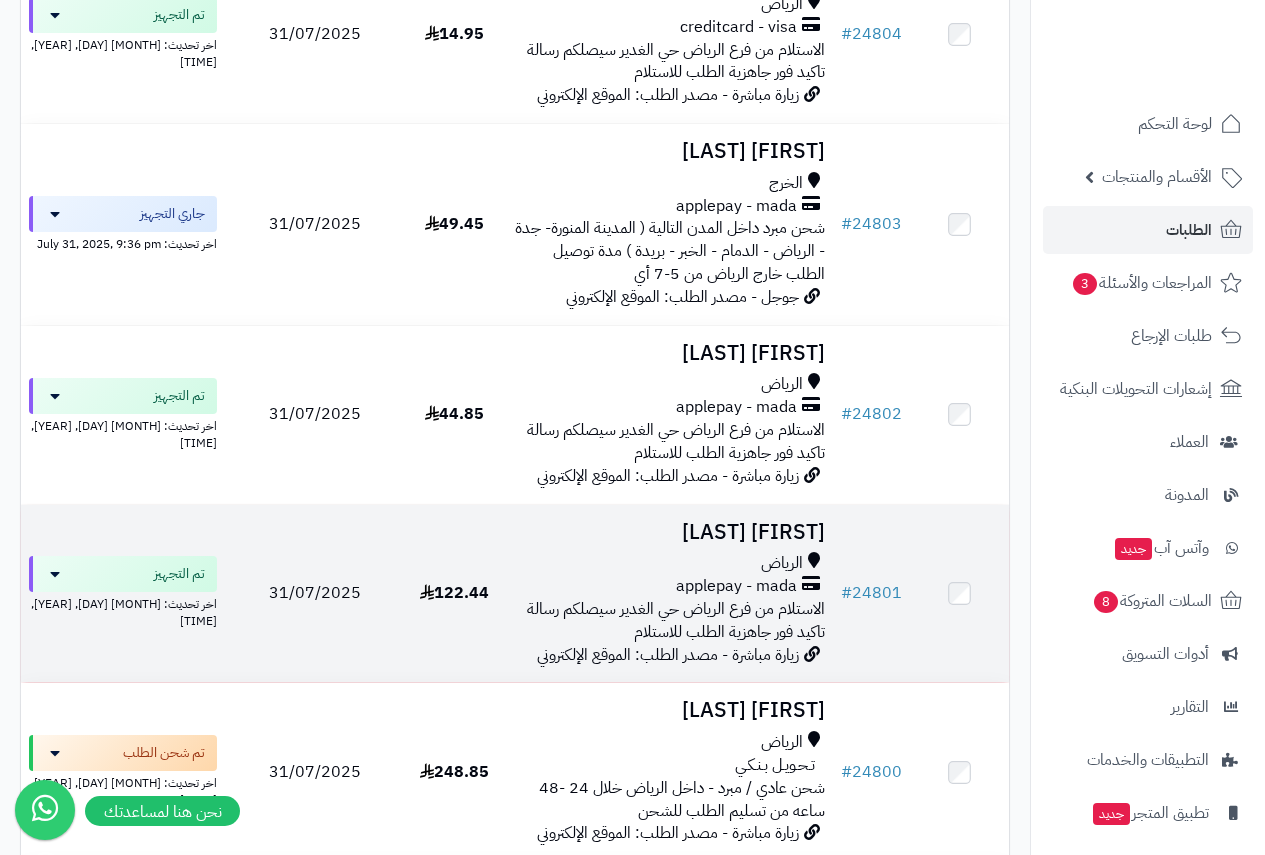 click on "امل الصغير" at bounding box center [668, 532] 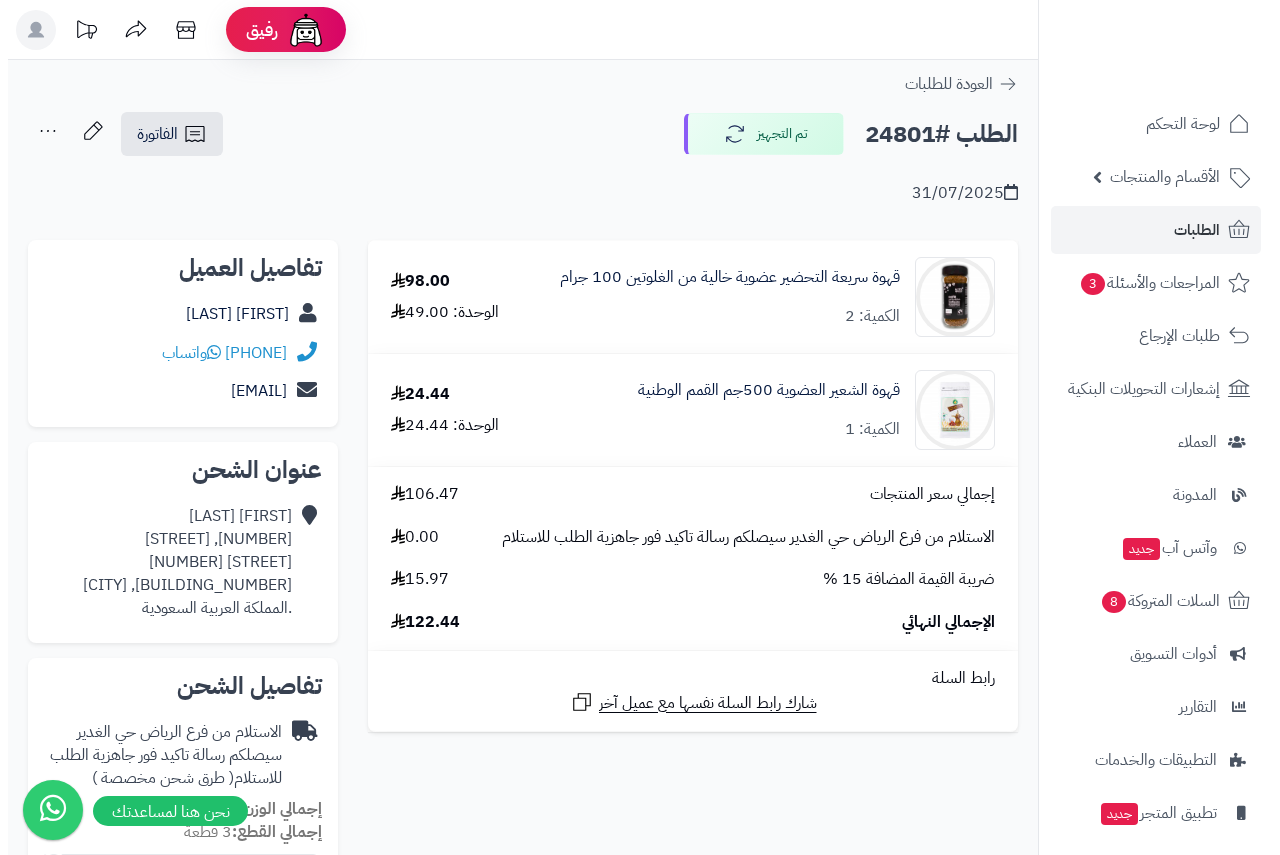 scroll, scrollTop: 0, scrollLeft: 0, axis: both 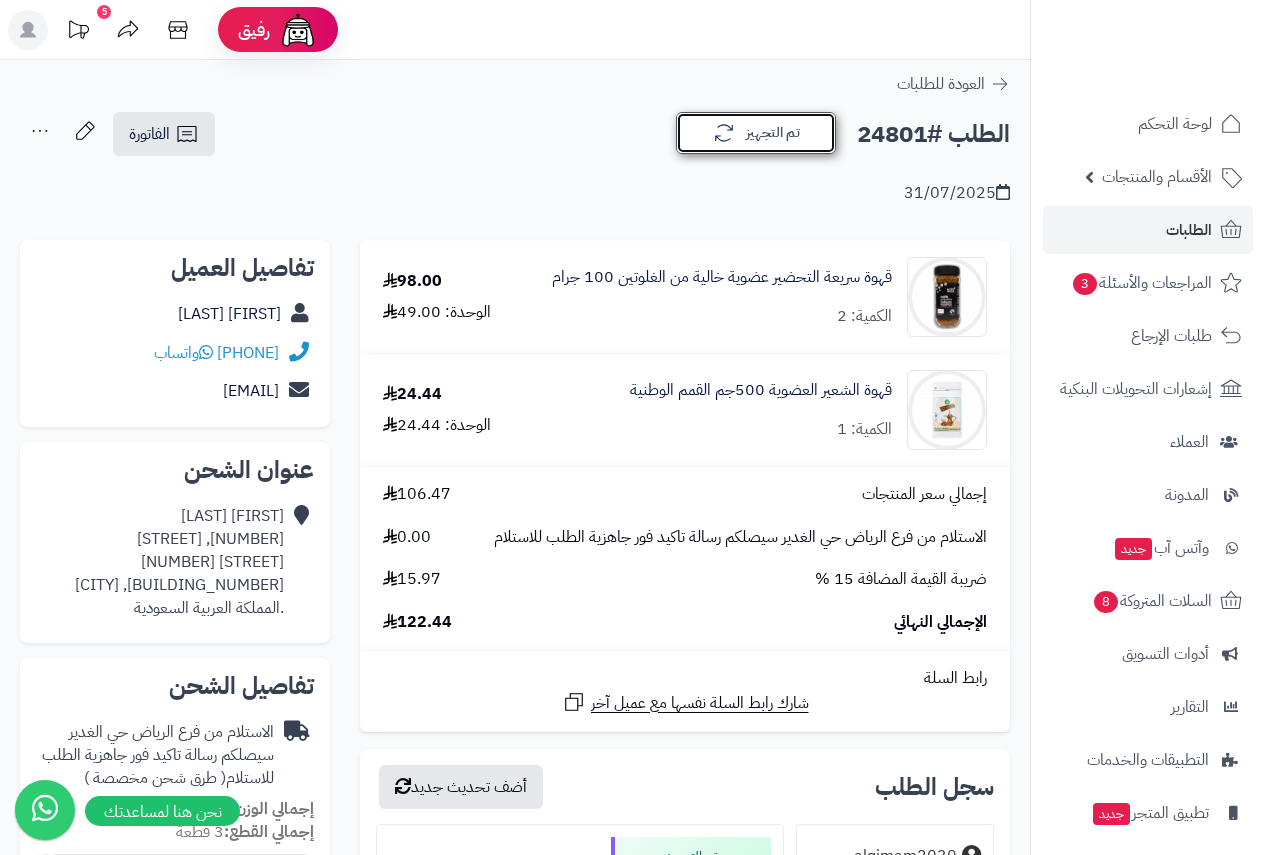 click 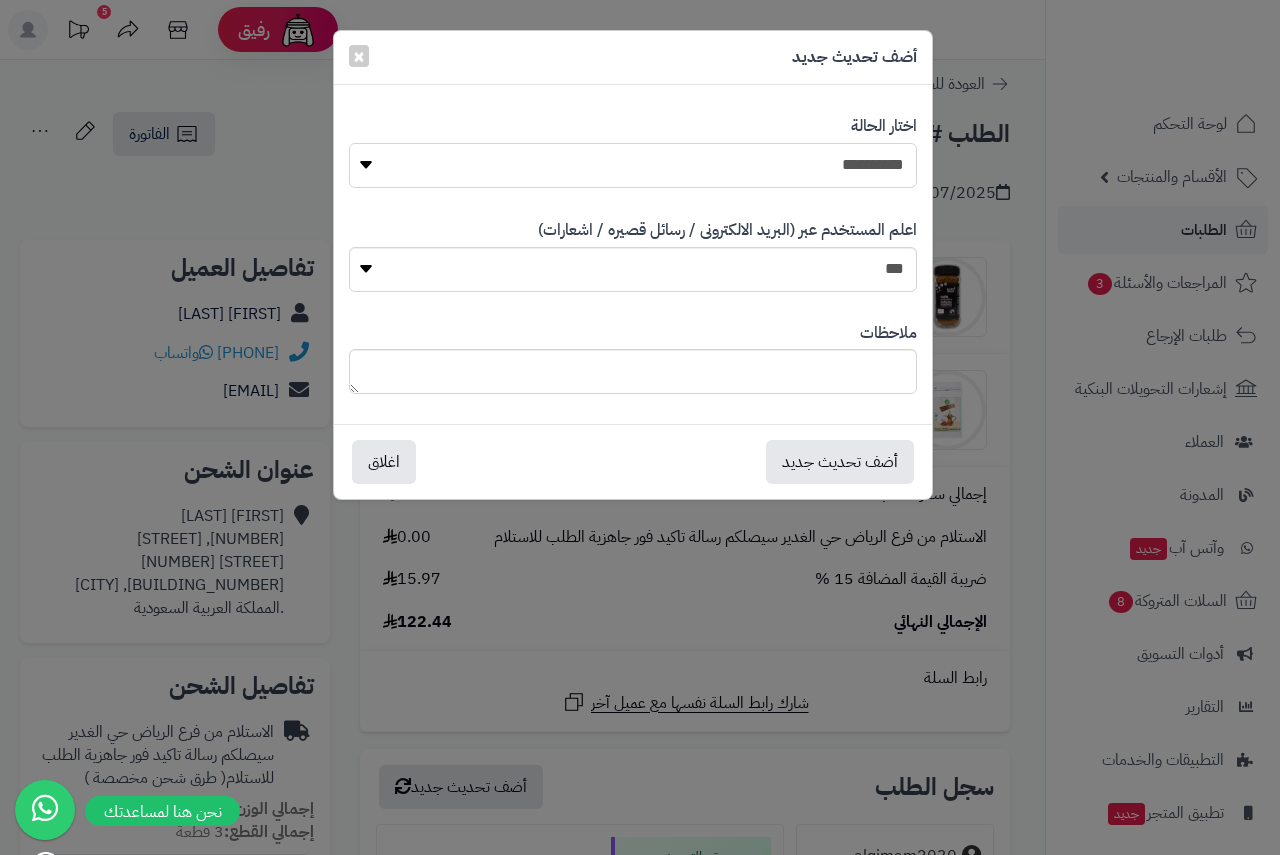 click on "**********" at bounding box center (633, 165) 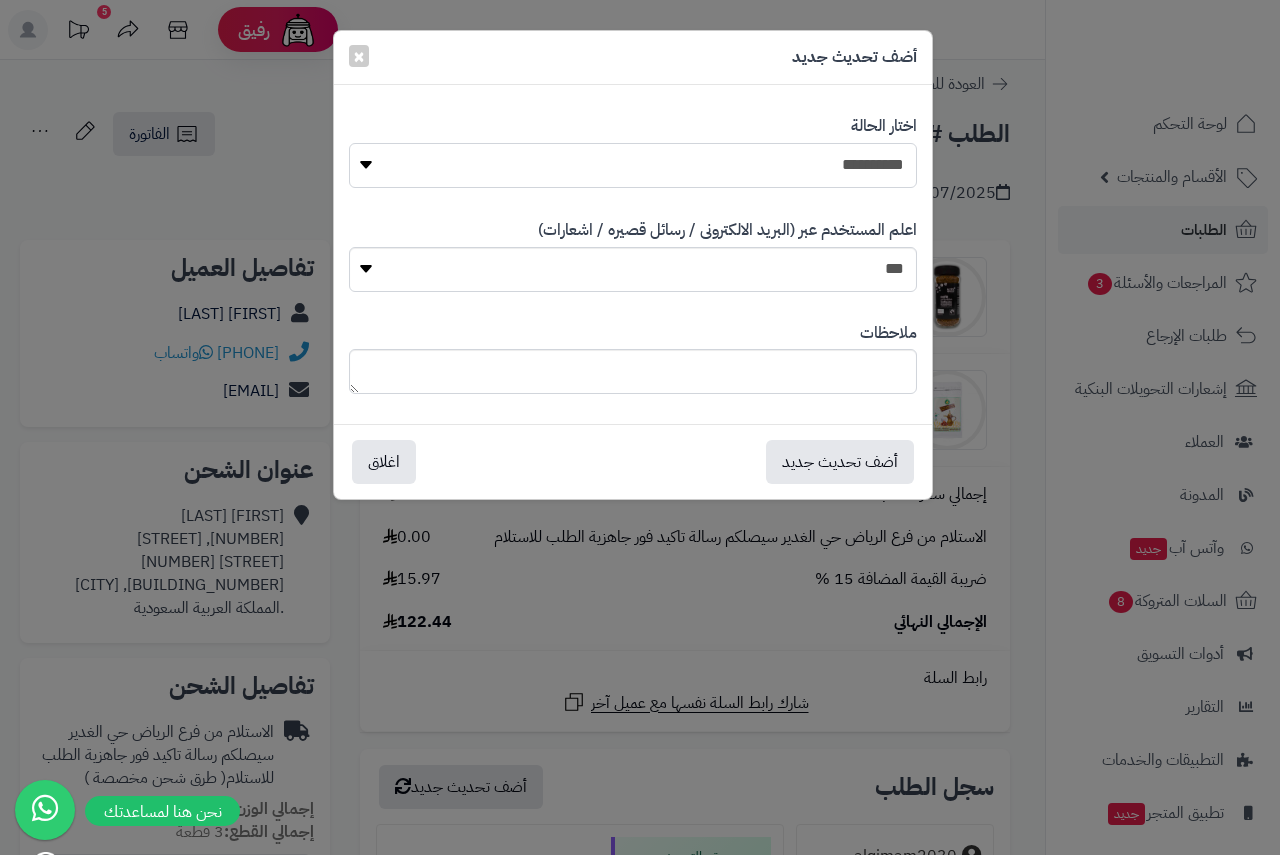 select on "*" 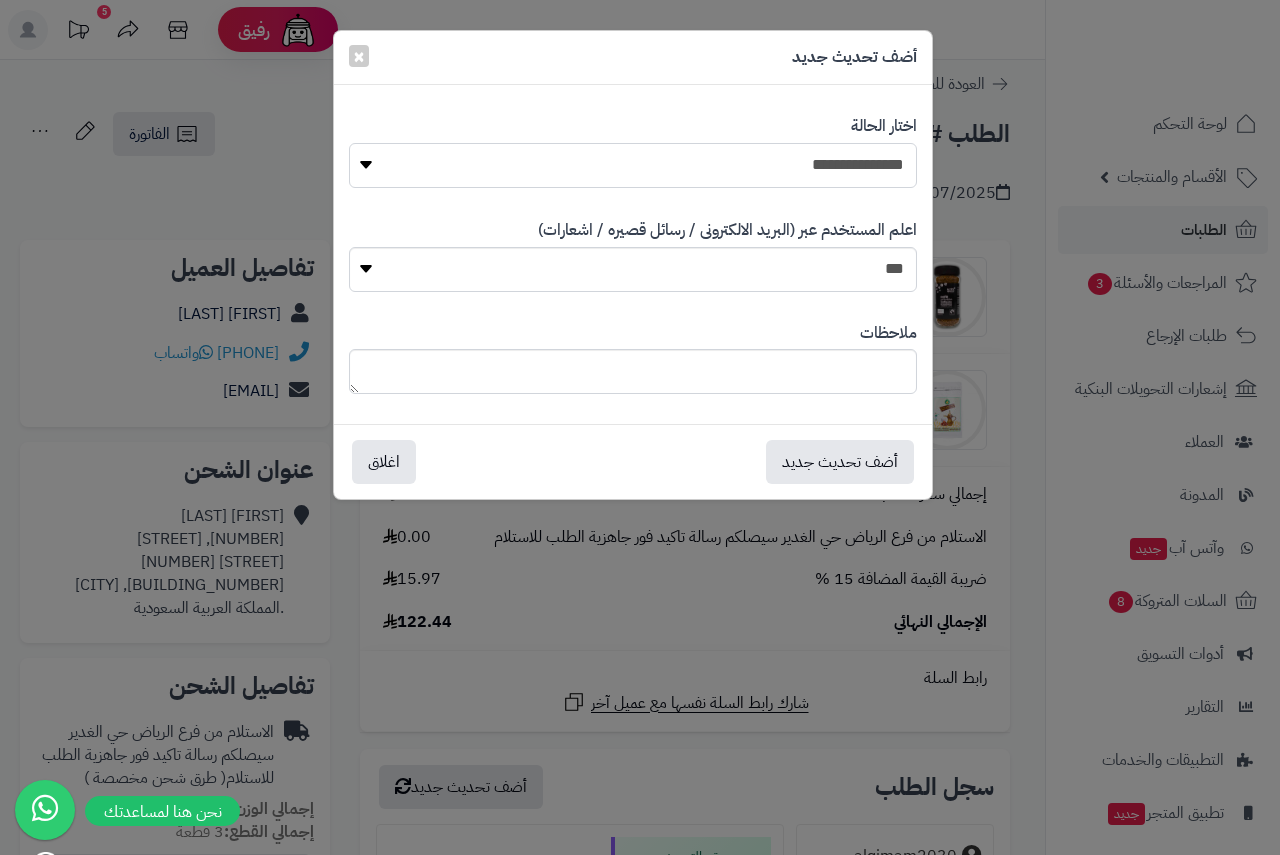 click on "**********" at bounding box center [633, 165] 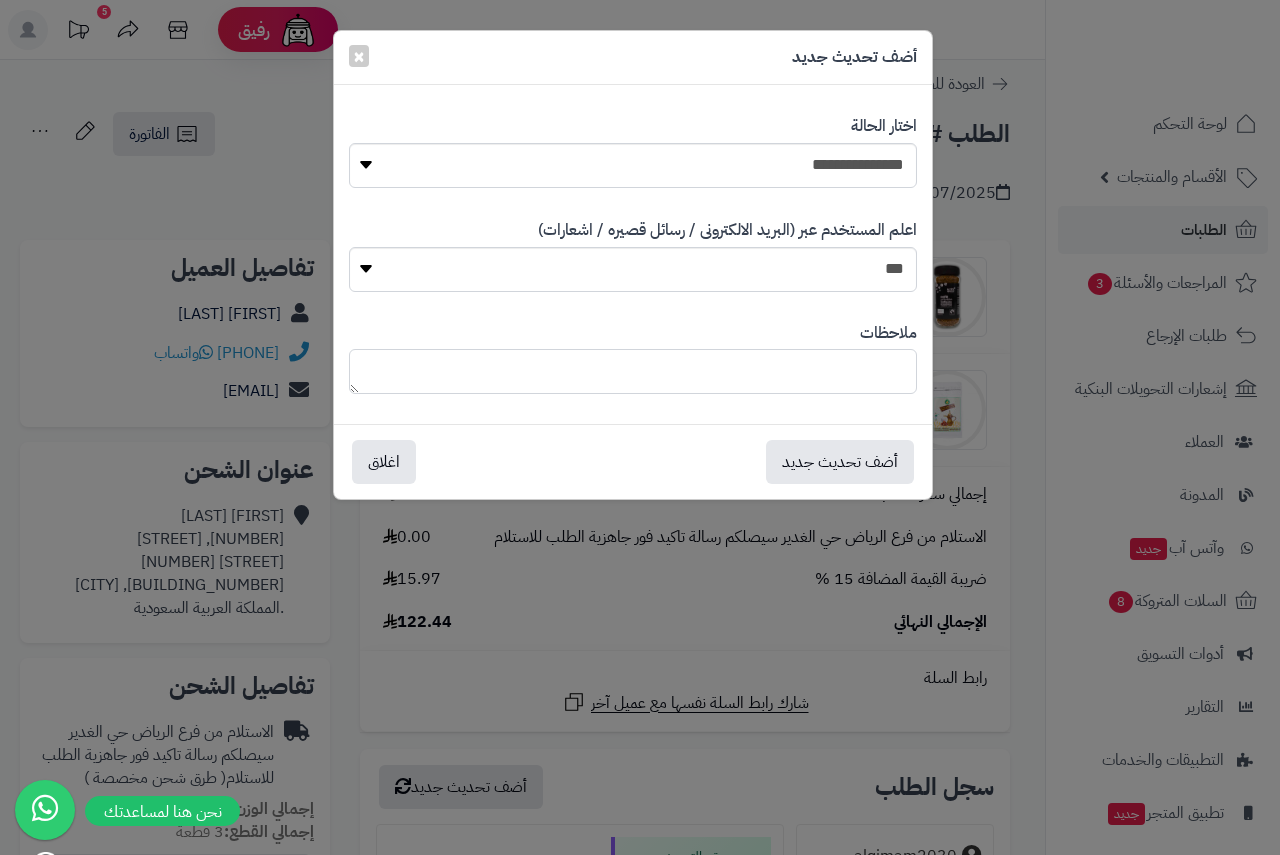 click at bounding box center (633, 371) 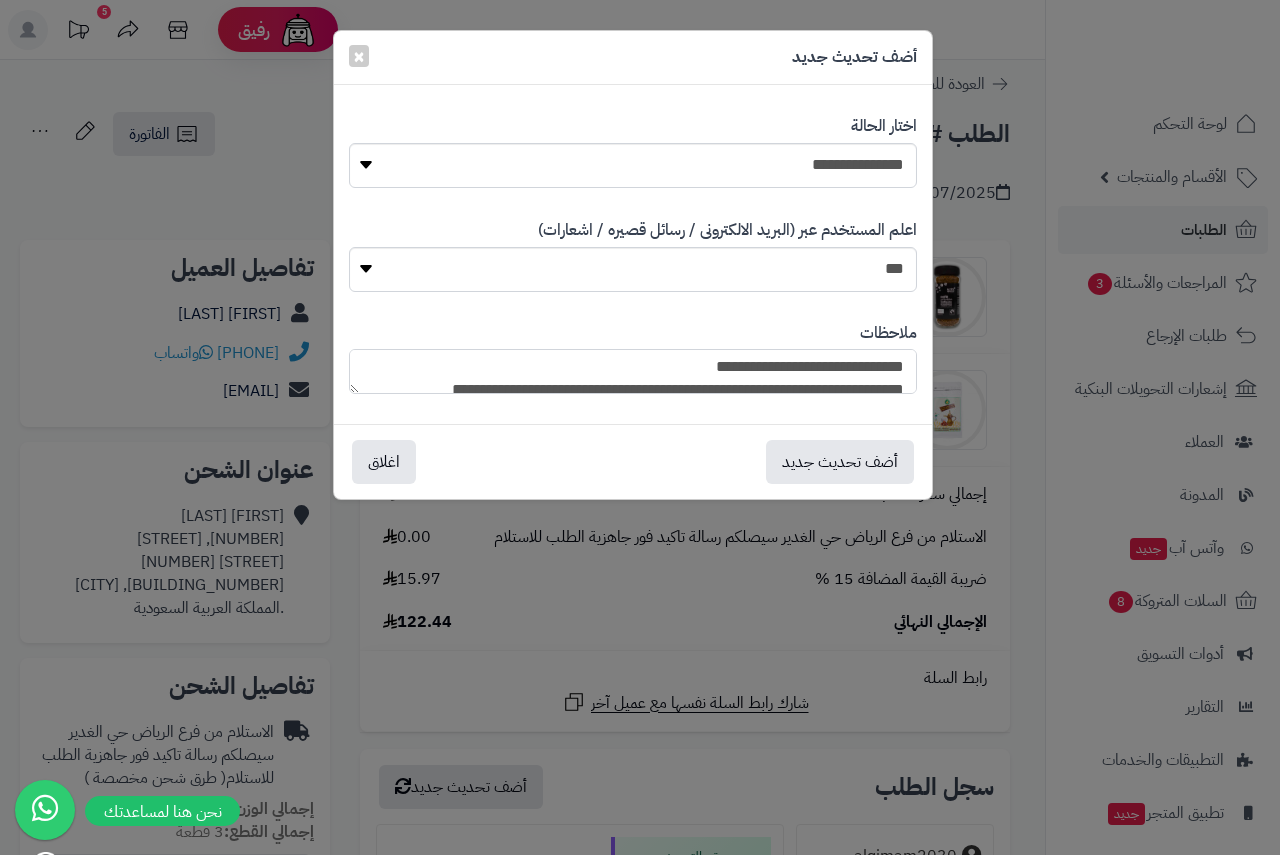 scroll, scrollTop: 0, scrollLeft: 0, axis: both 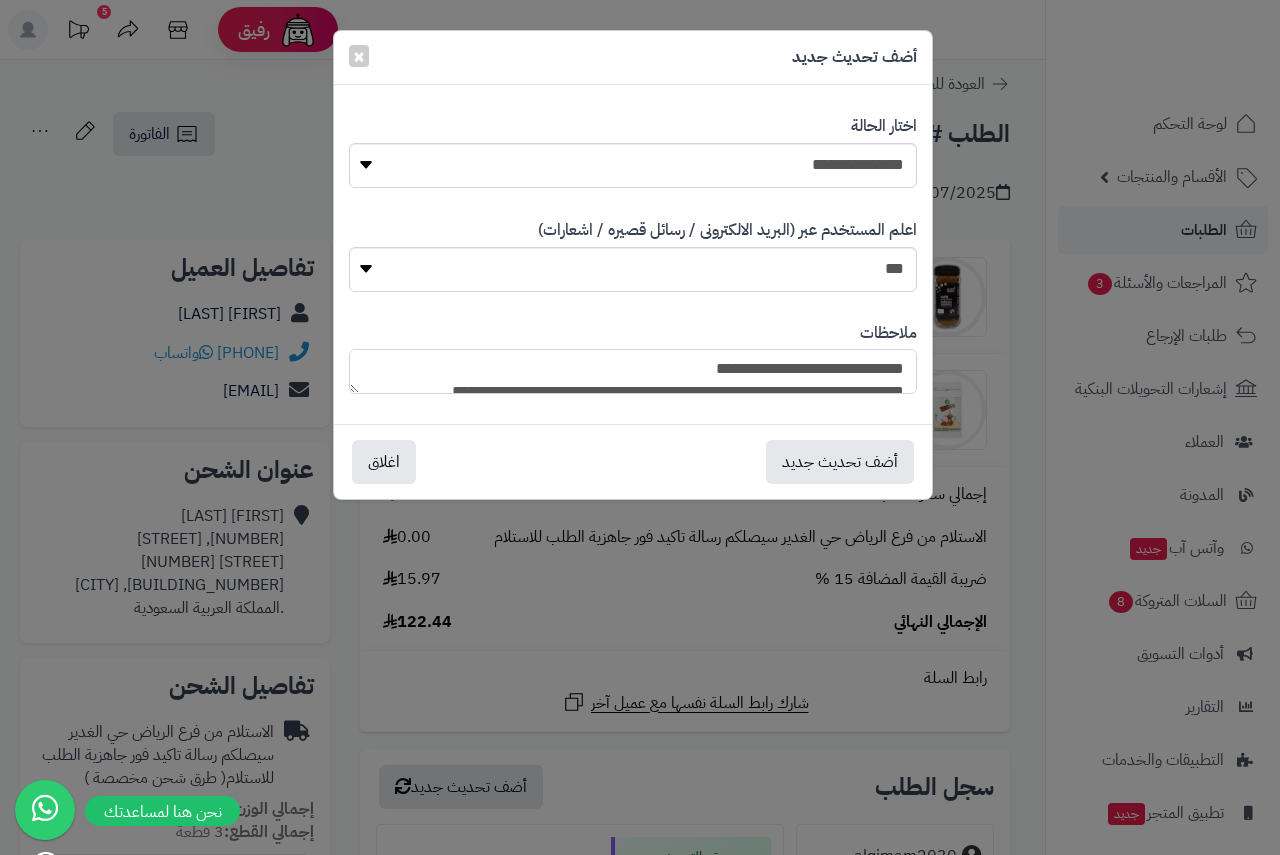 click on "**********" at bounding box center [633, 371] 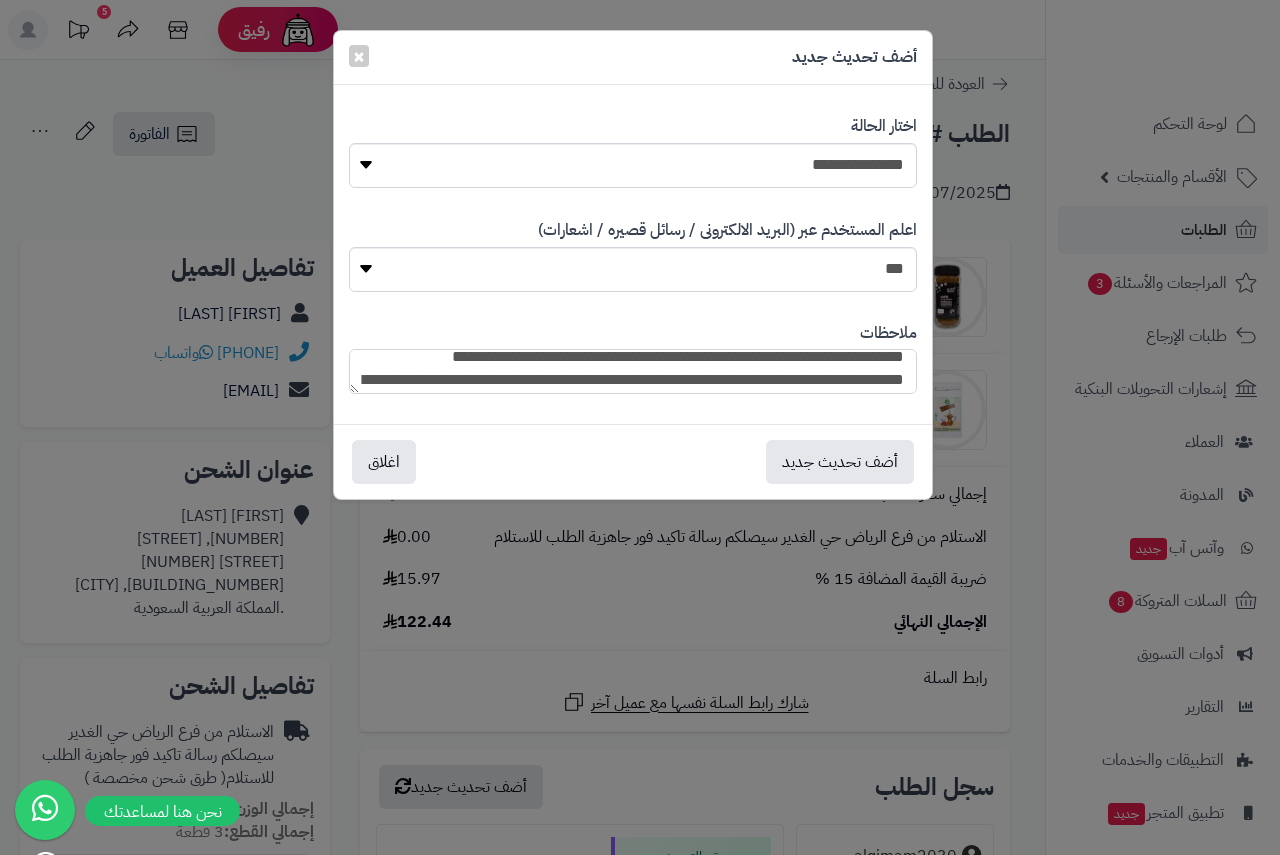 scroll, scrollTop: 57, scrollLeft: 0, axis: vertical 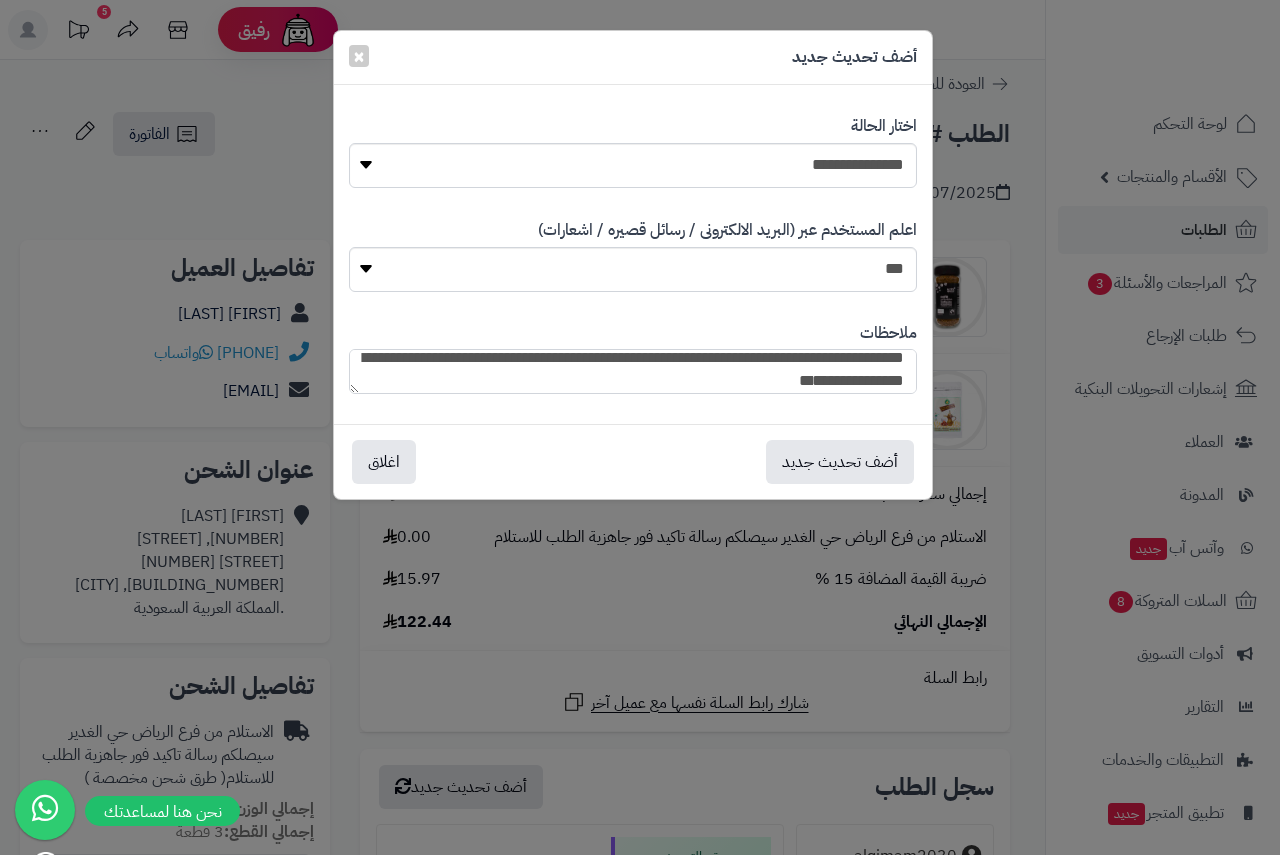 click on "**********" at bounding box center [633, 371] 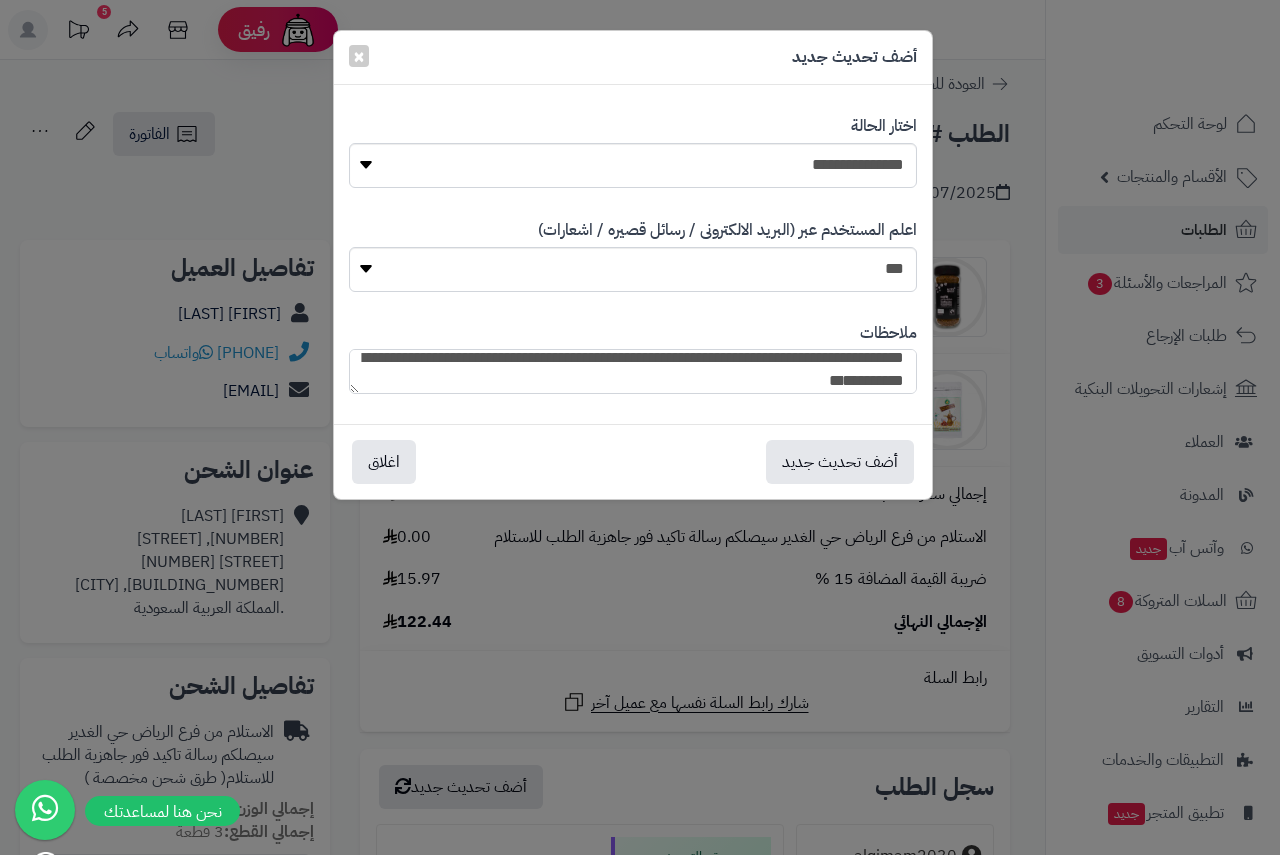 scroll, scrollTop: 53, scrollLeft: 0, axis: vertical 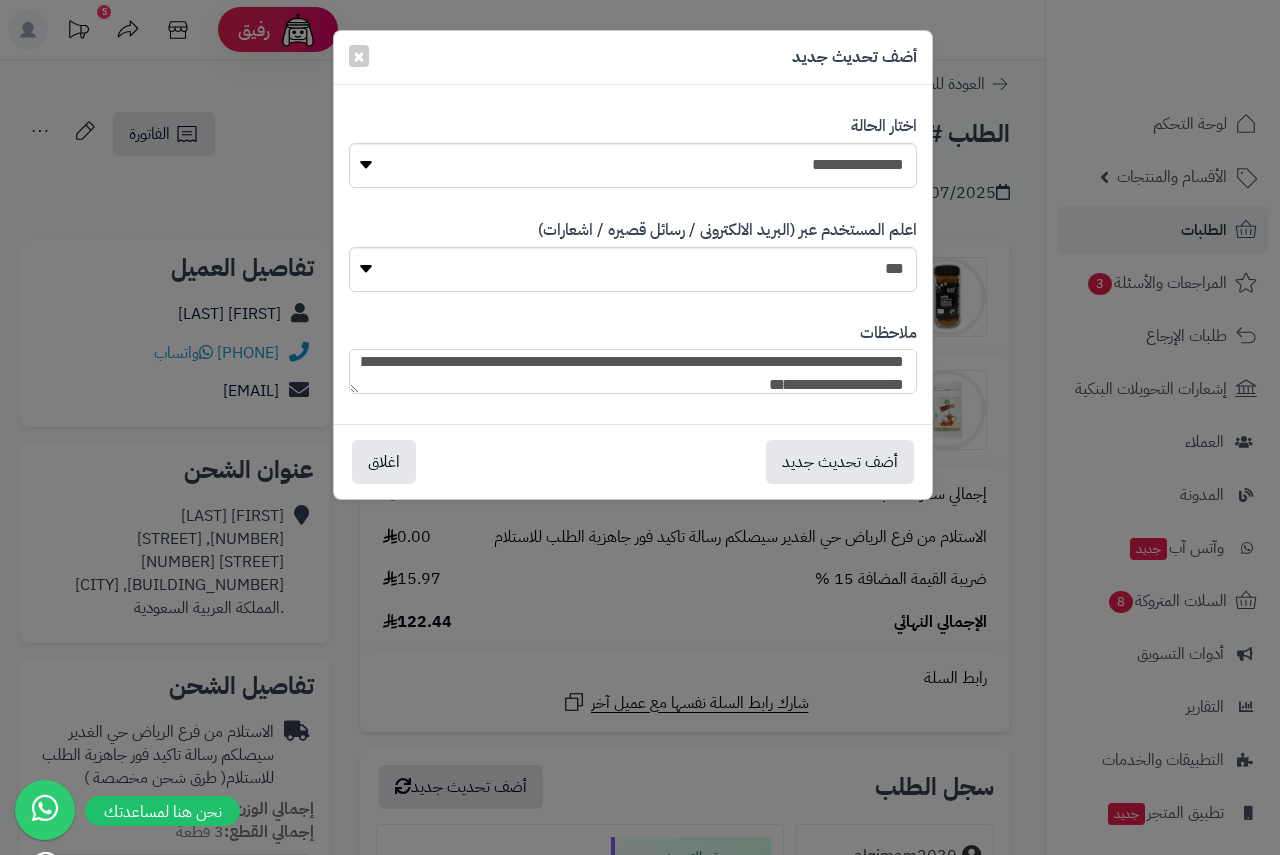 click on "**********" at bounding box center (633, 371) 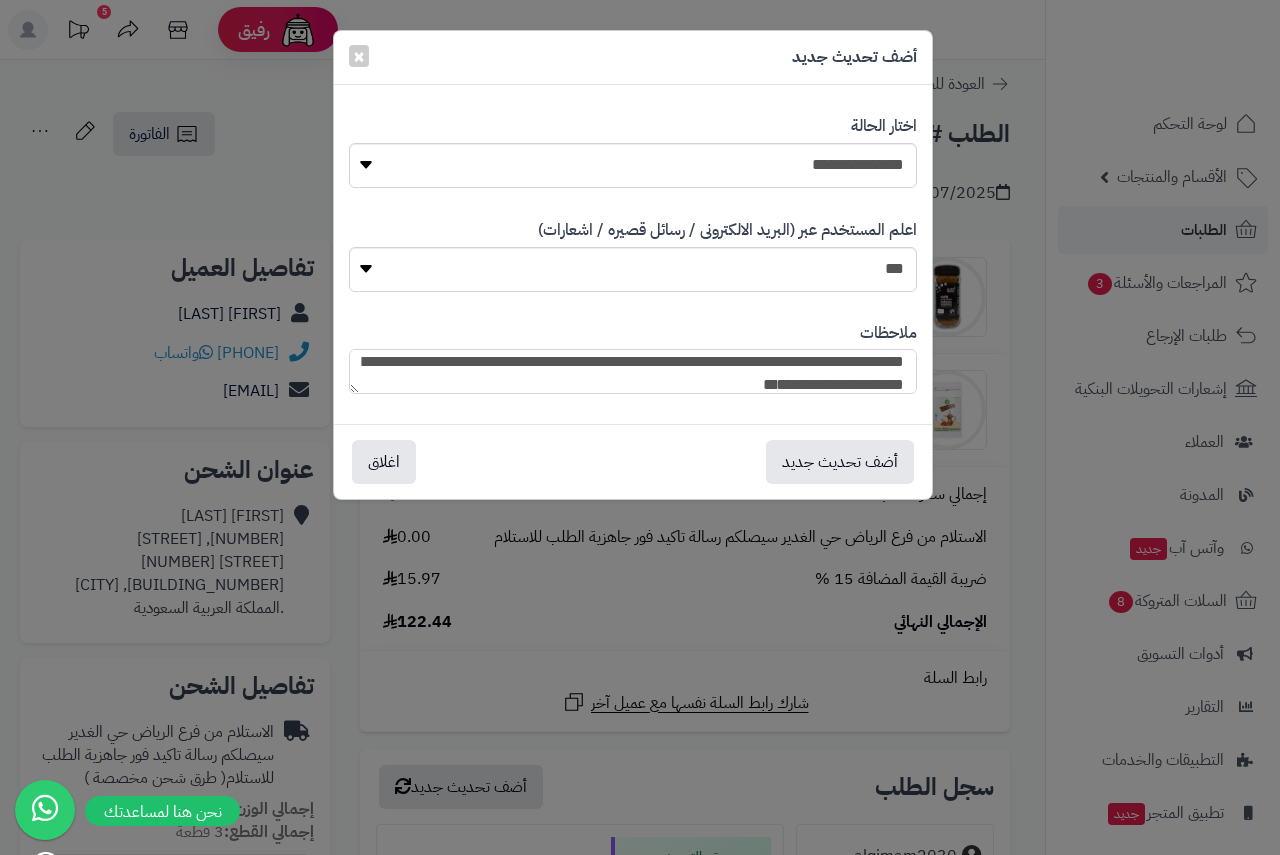 click on "**********" at bounding box center (633, 371) 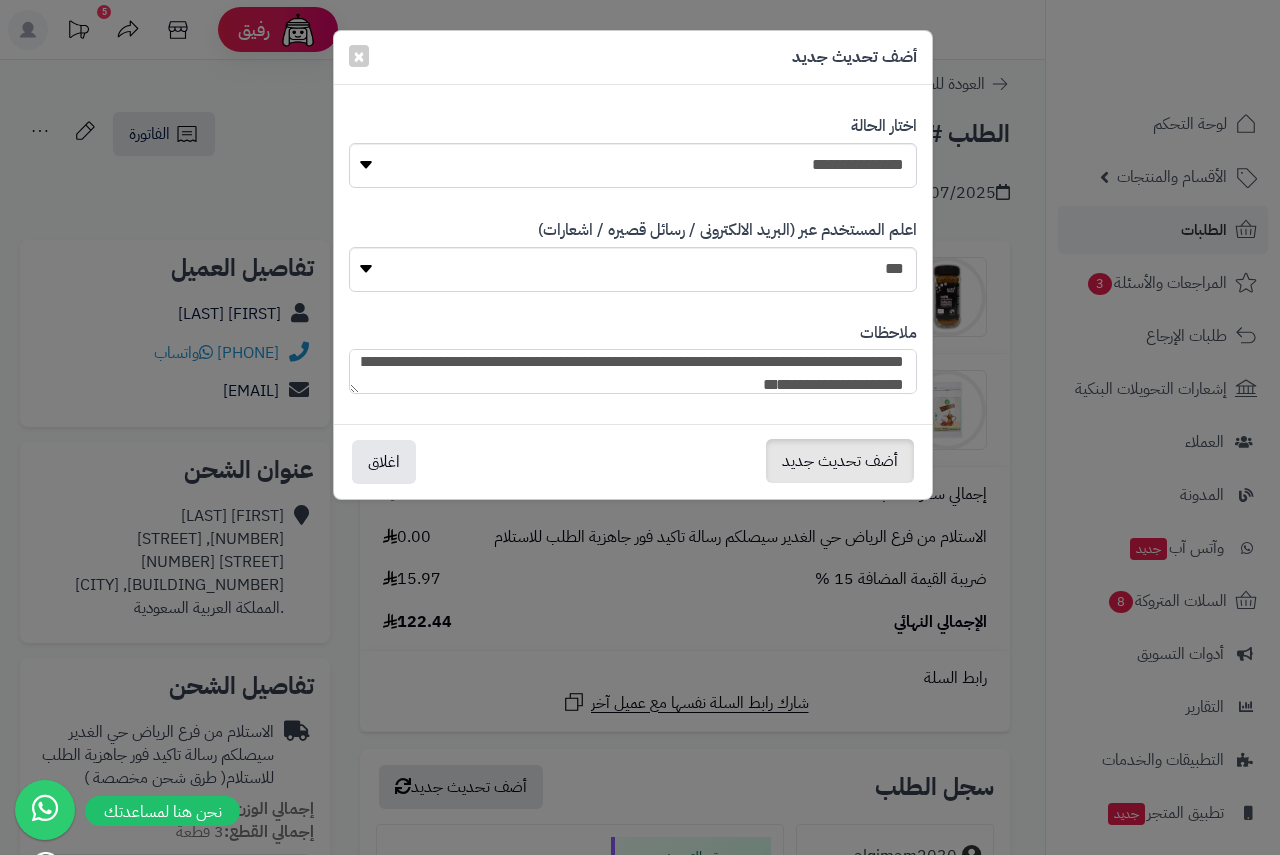 type on "**********" 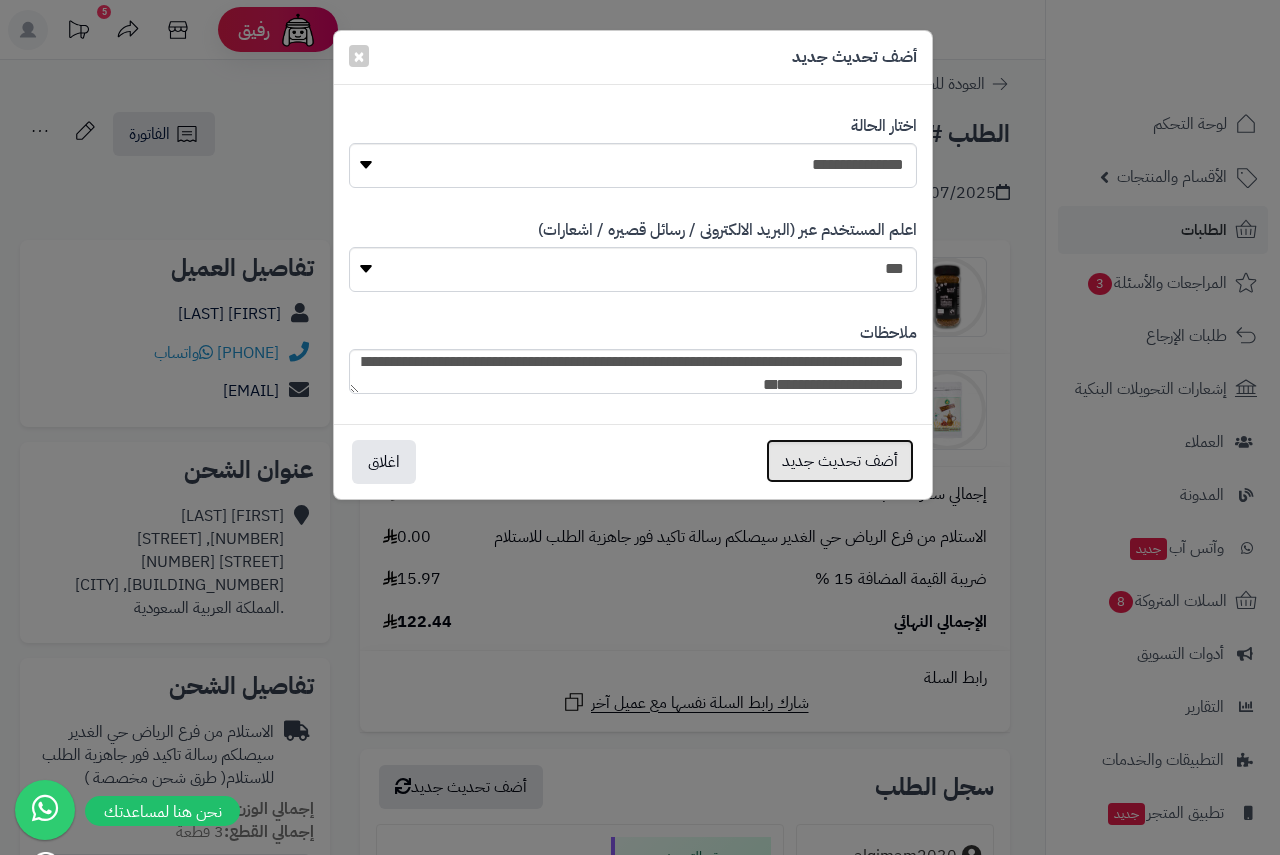 click on "أضف تحديث جديد" at bounding box center (840, 461) 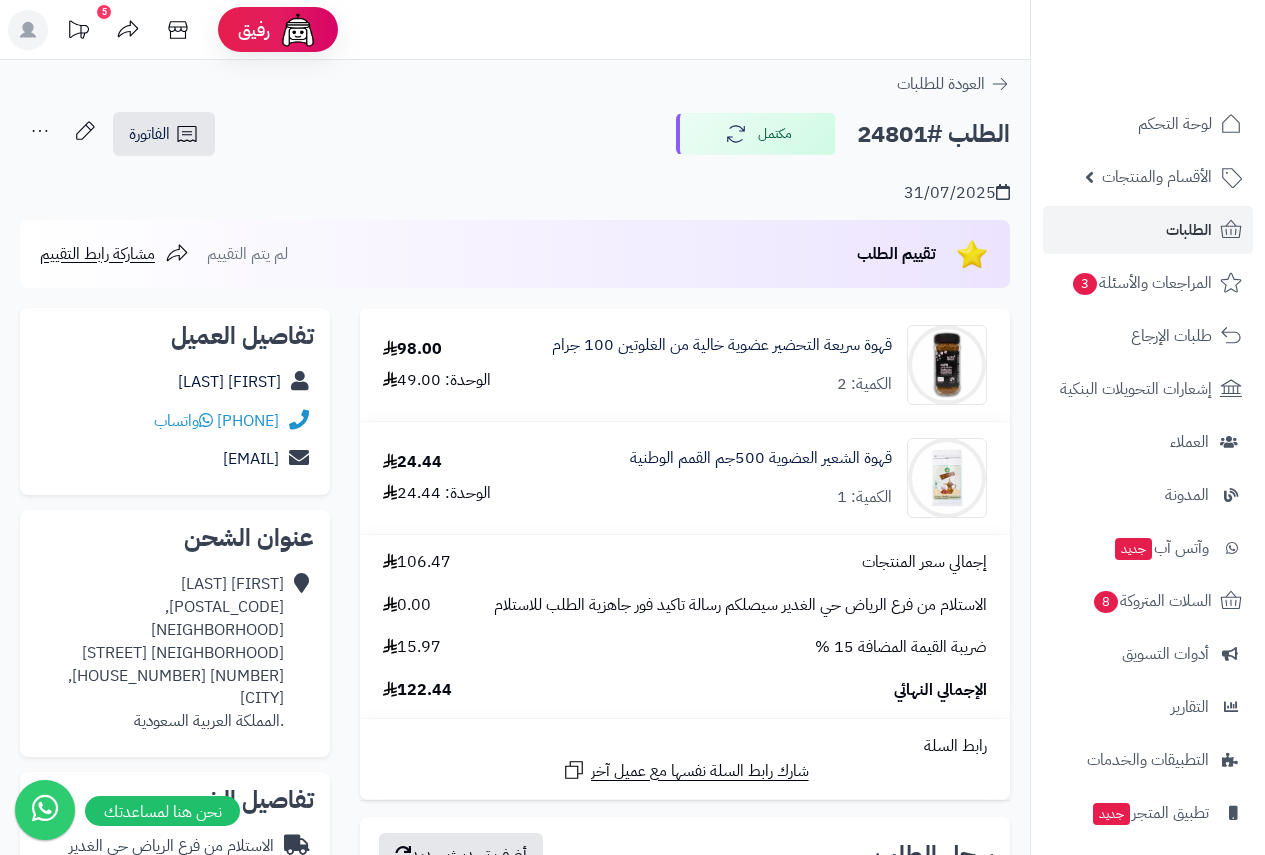 scroll, scrollTop: 0, scrollLeft: 0, axis: both 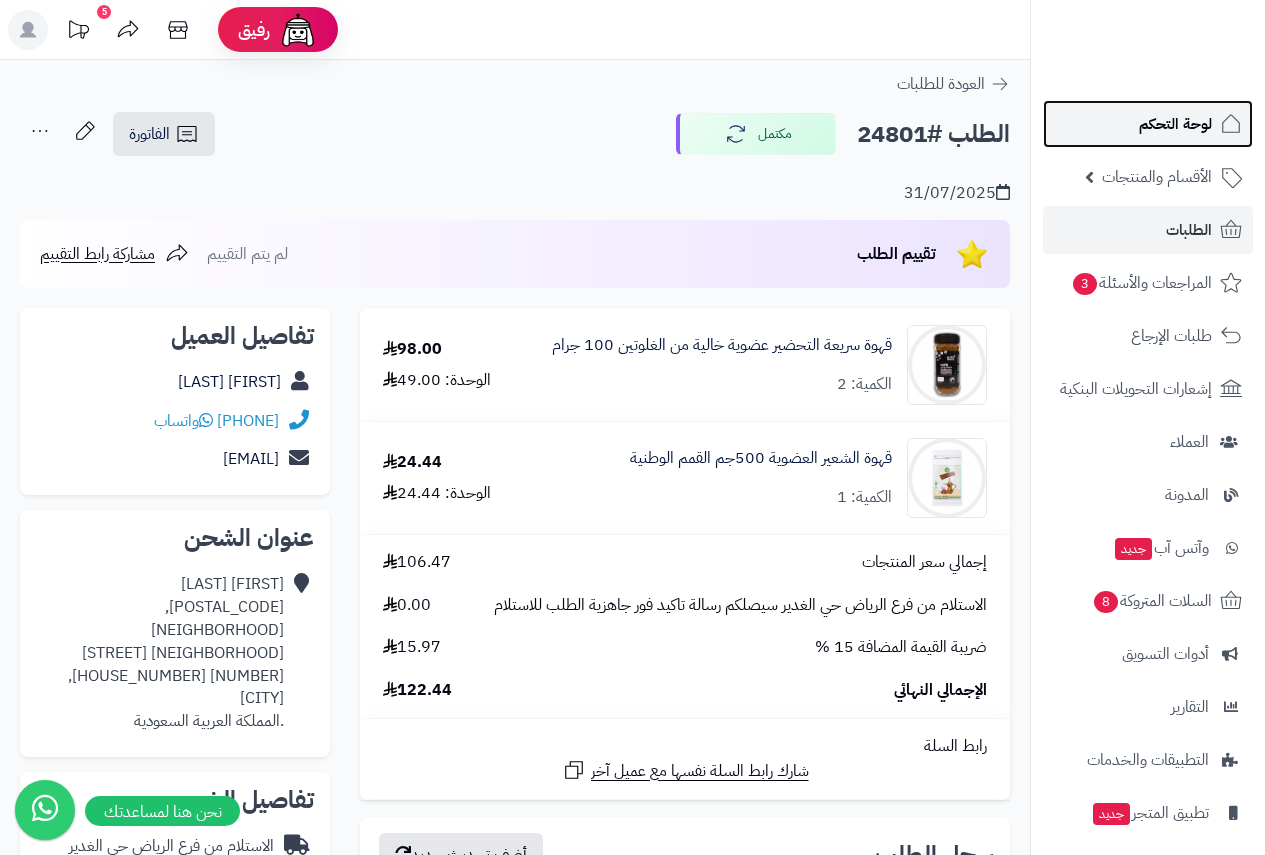 click on "لوحة التحكم" at bounding box center [1175, 124] 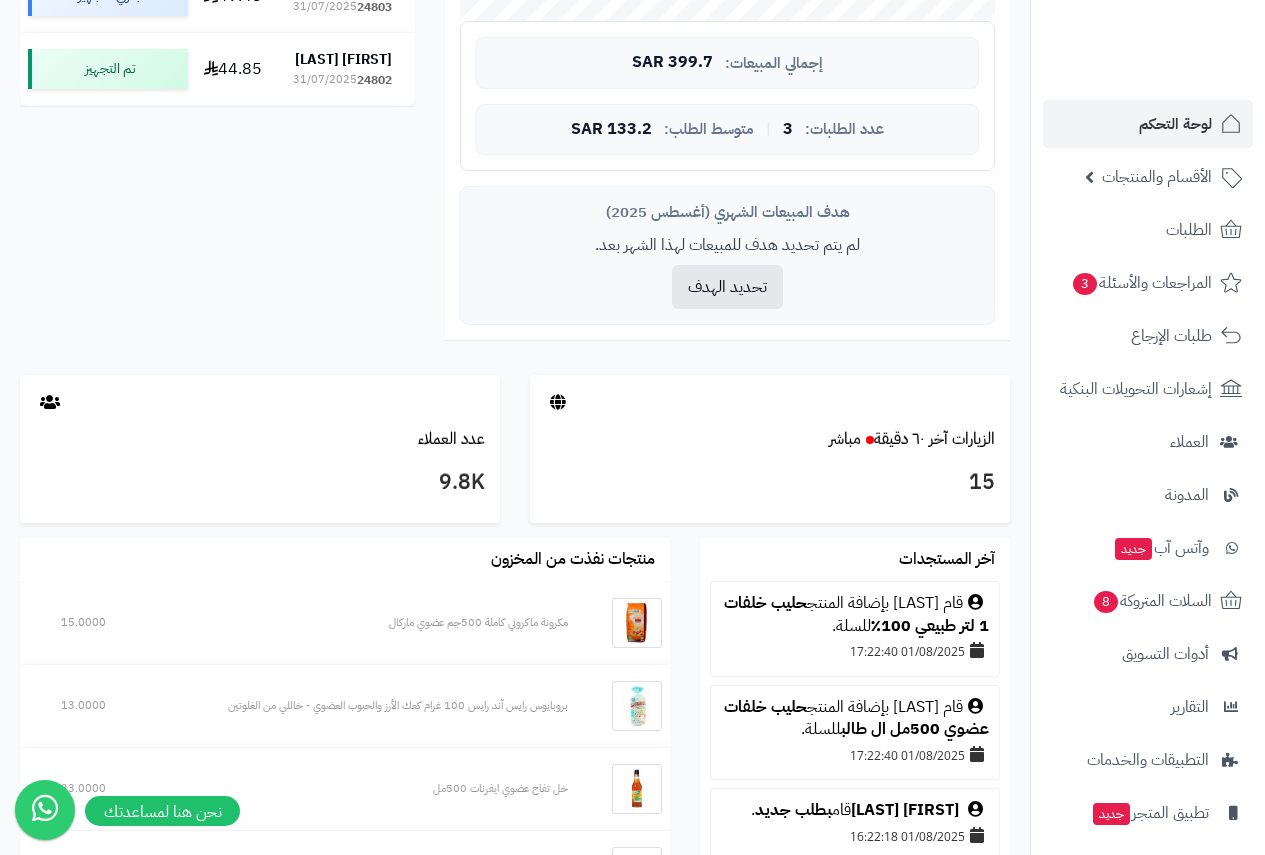 scroll, scrollTop: 800, scrollLeft: 0, axis: vertical 